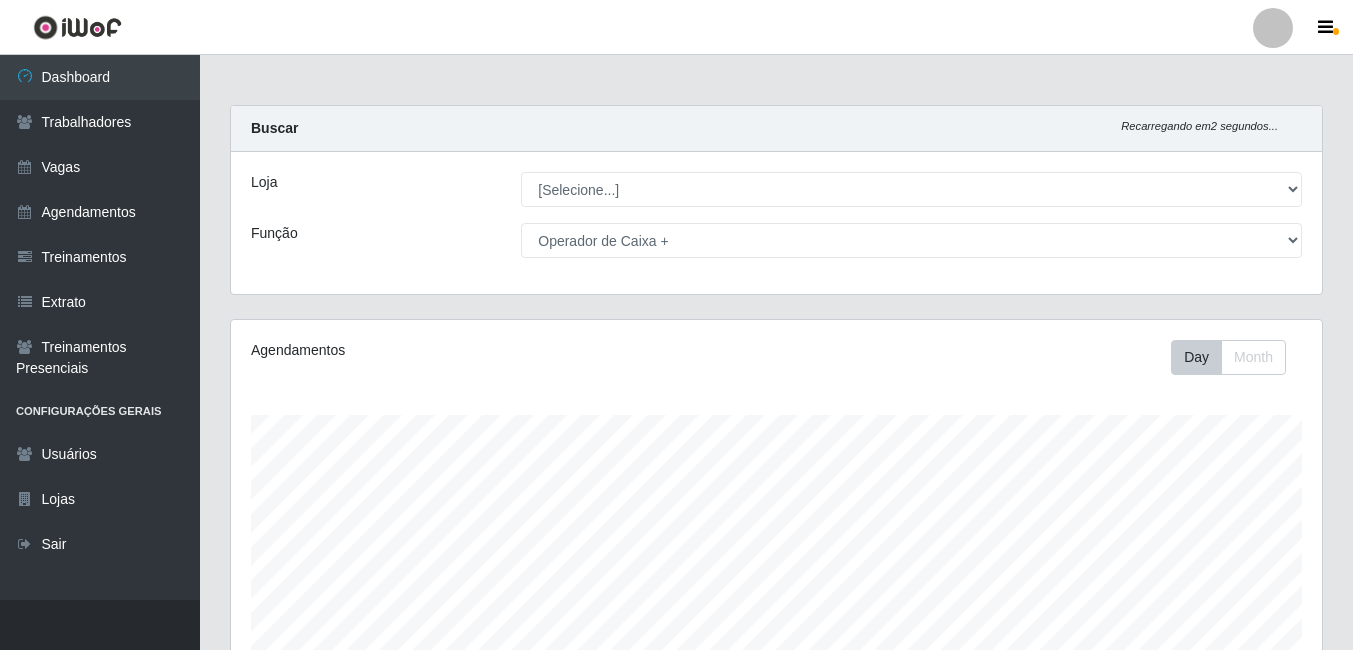 select on "[NUMBER]" 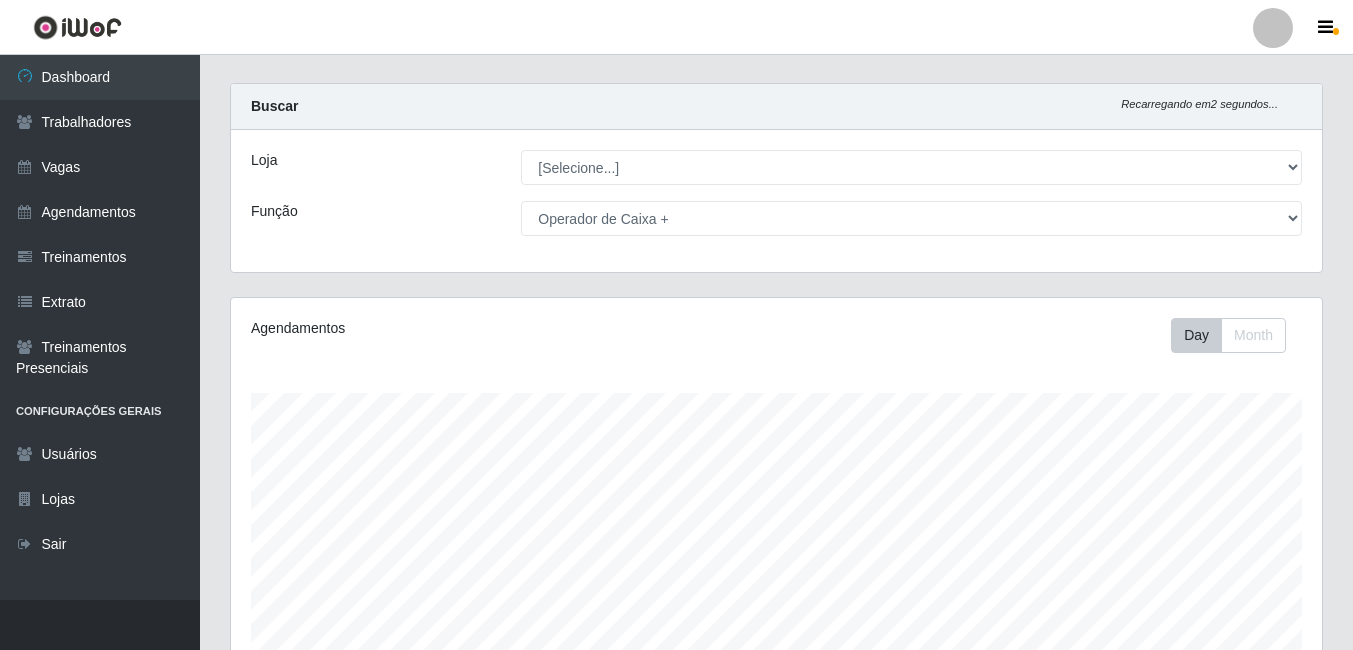 scroll, scrollTop: 999585, scrollLeft: 998909, axis: both 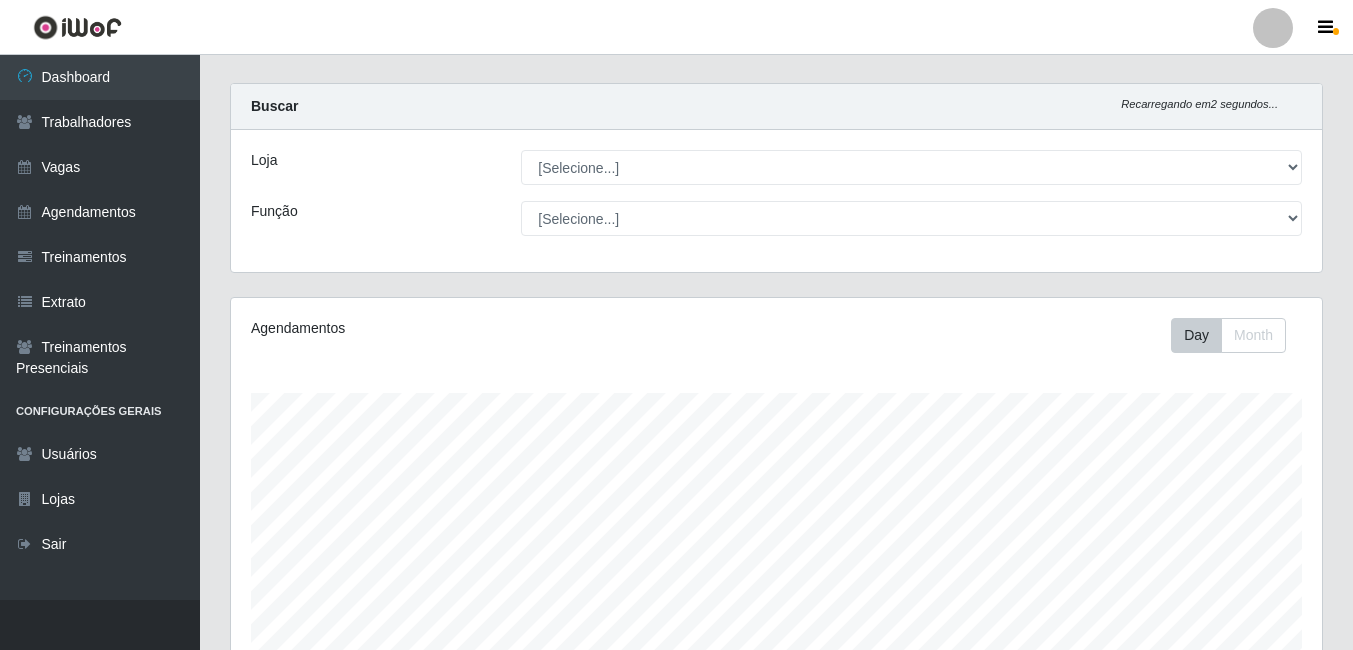 click on "[Selecione...] ASG ASG + ASG ++ Assistente de Loja Assistente de Loja + Assistente de Loja ++ Fiscal de Loja Fiscal de Loja + Fiscal de Loja ++ Operador de Caixa Operador de Caixa +" at bounding box center [911, 218] 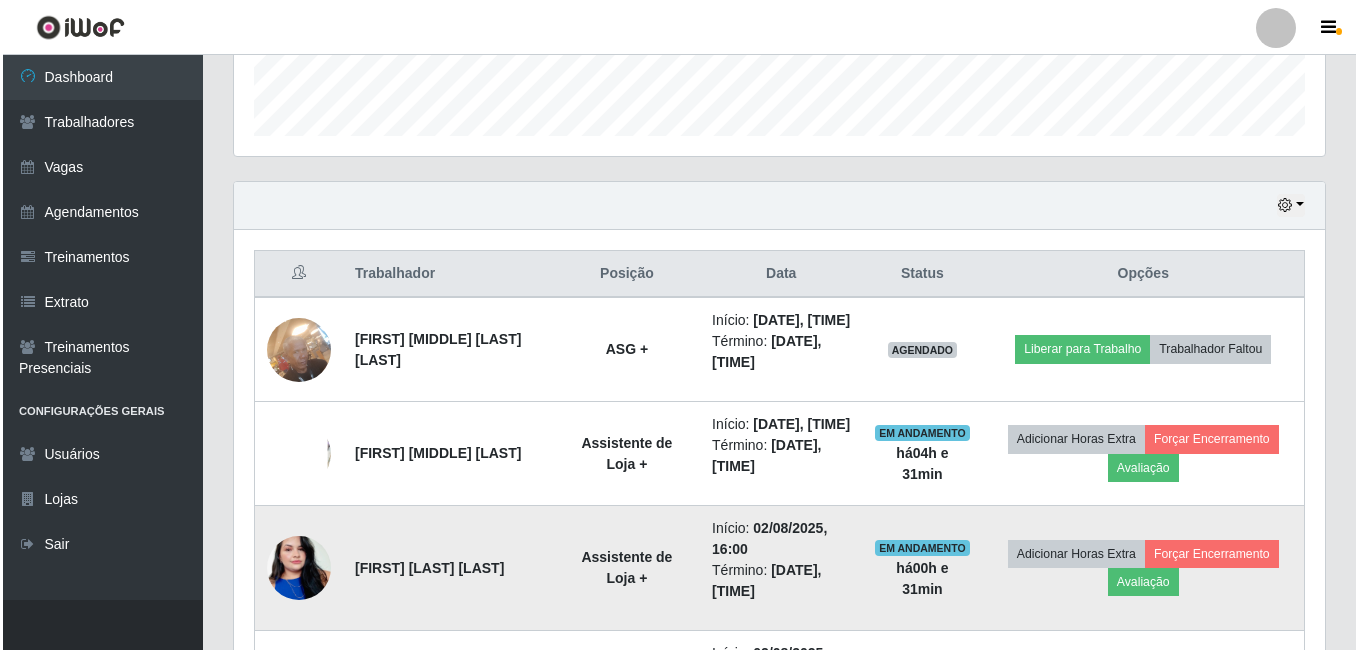 scroll, scrollTop: 722, scrollLeft: 0, axis: vertical 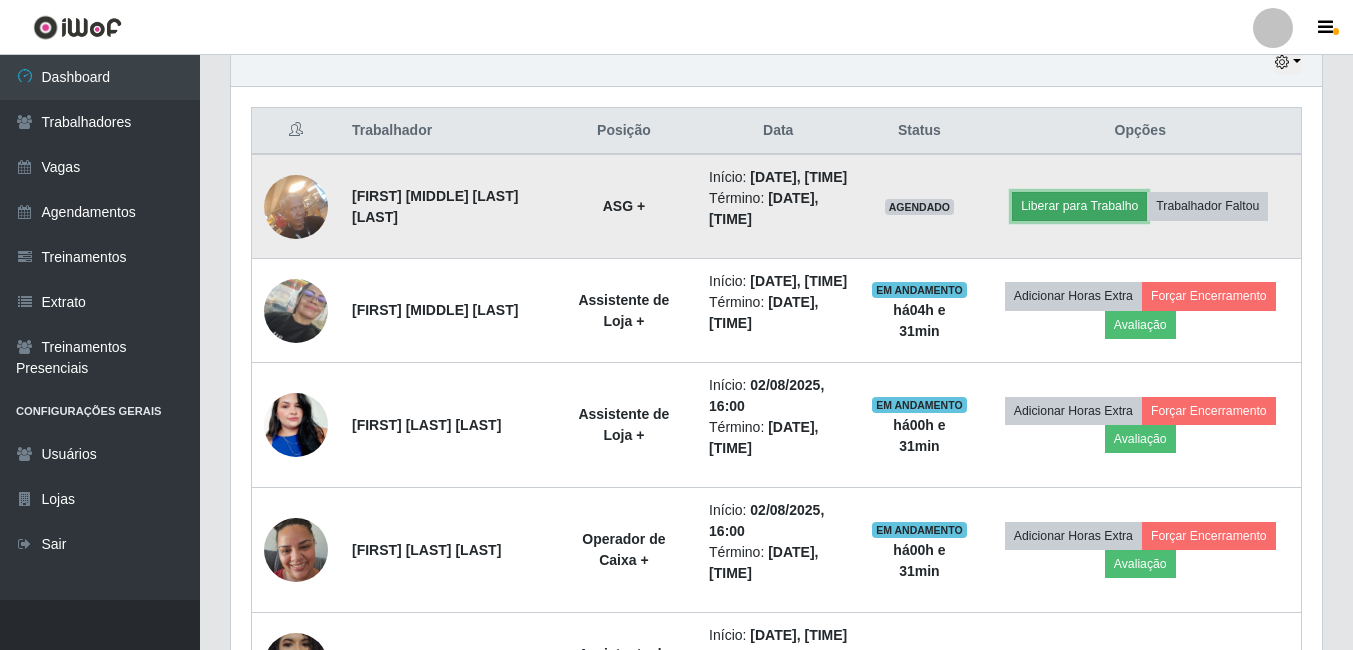 click on "Liberar para Trabalho" at bounding box center (1079, 206) 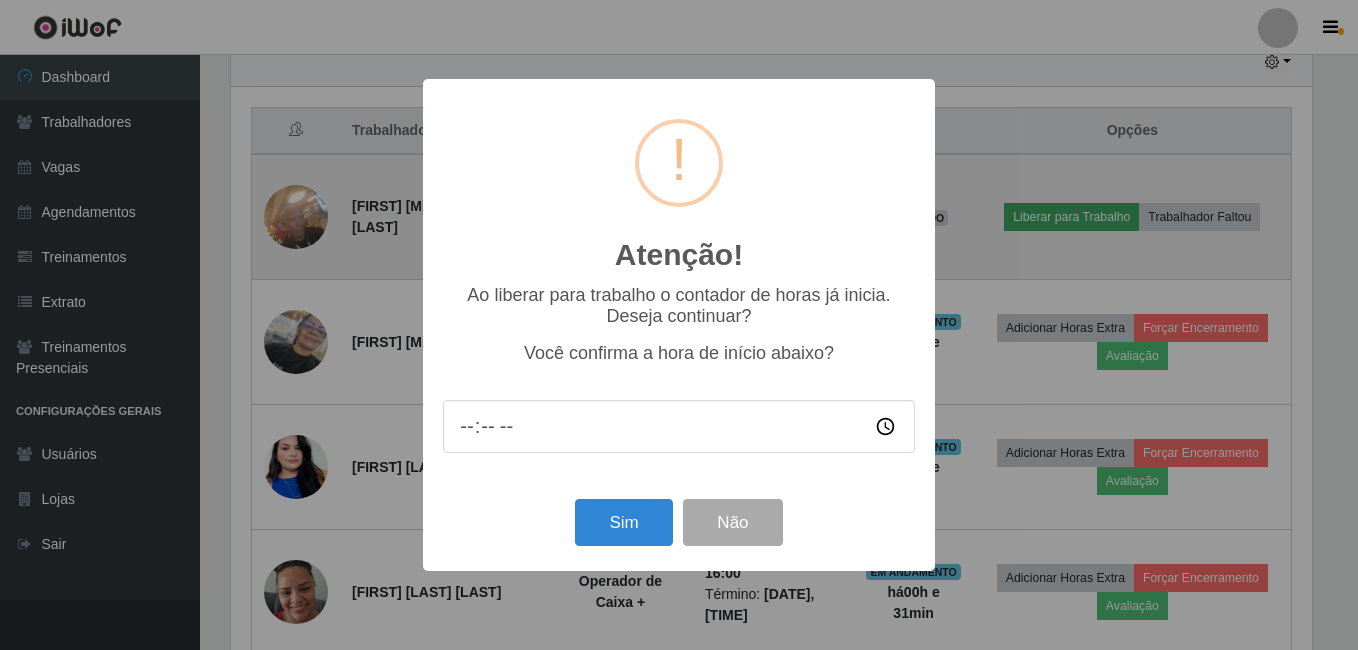 scroll, scrollTop: 999585, scrollLeft: 998919, axis: both 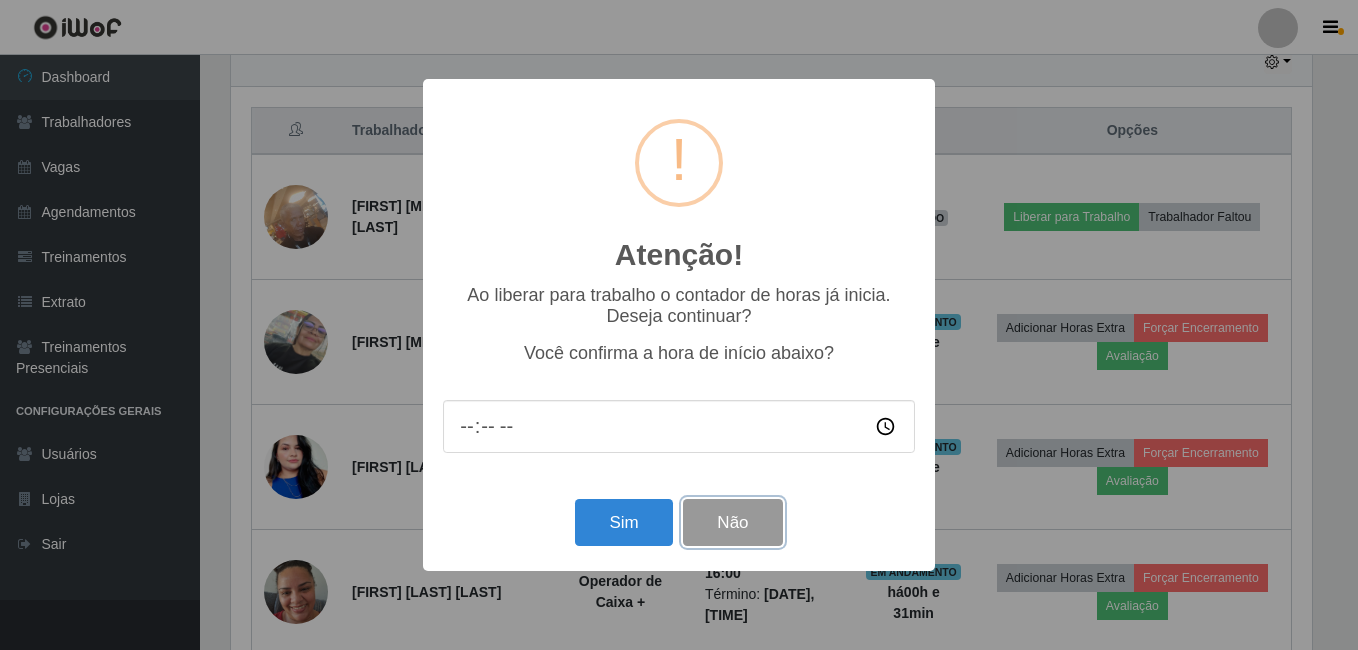 click on "Não" at bounding box center (732, 522) 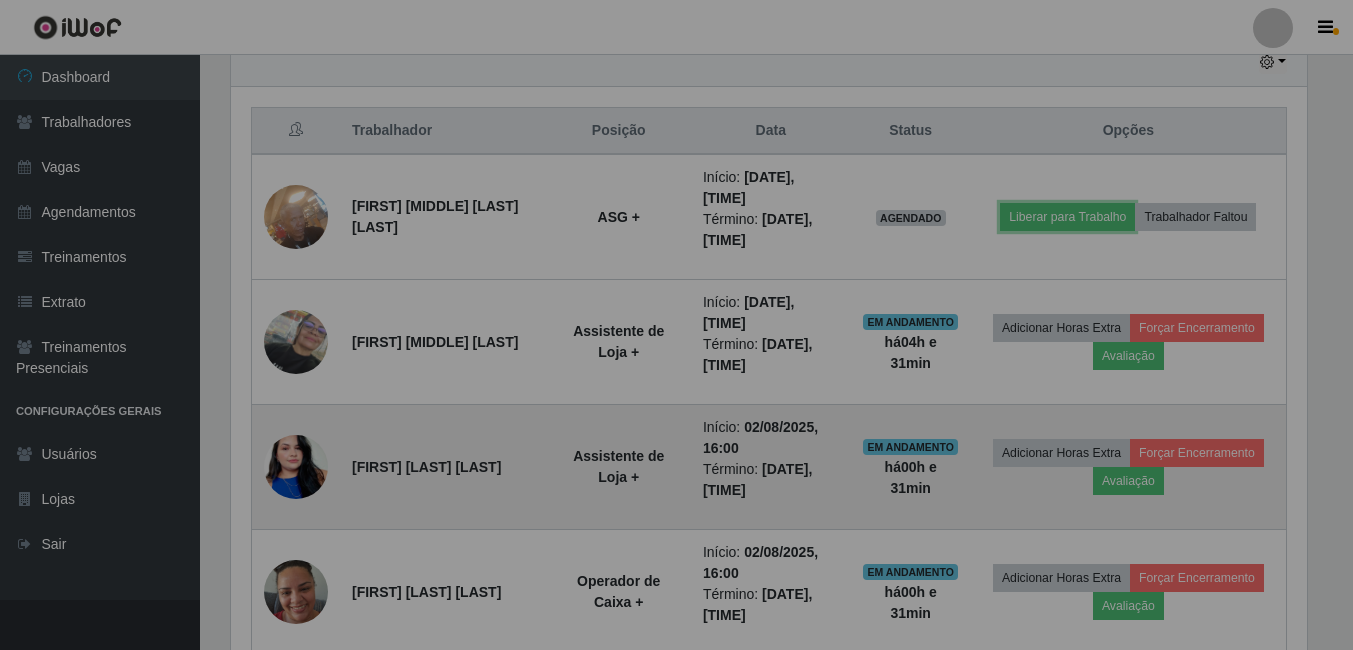 scroll, scrollTop: 999585, scrollLeft: 998909, axis: both 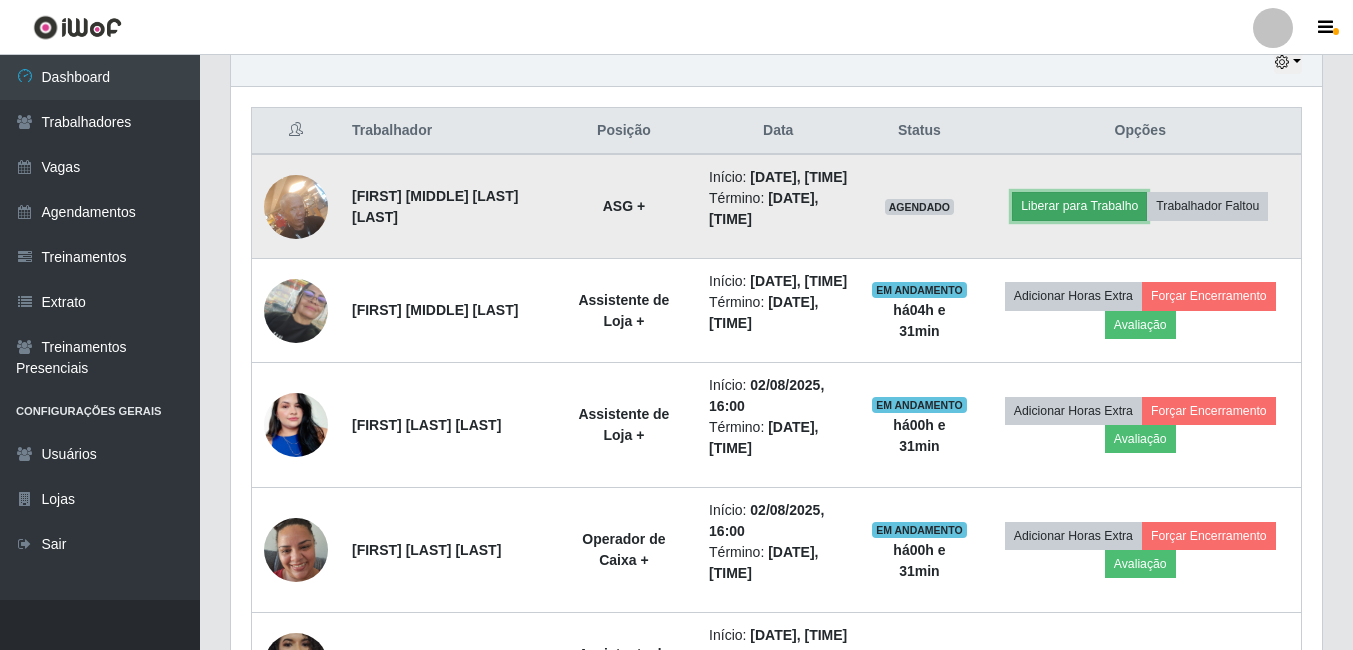 click on "Liberar para Trabalho" at bounding box center [1079, 206] 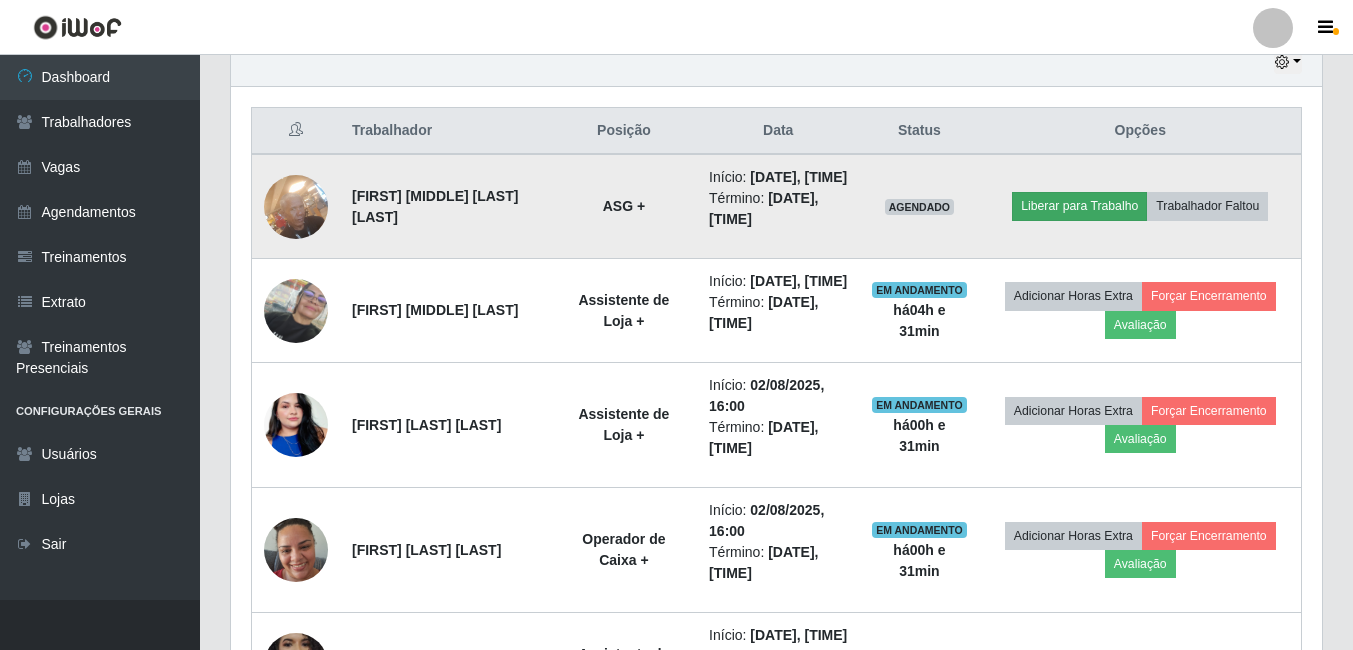 scroll, scrollTop: 999585, scrollLeft: 998919, axis: both 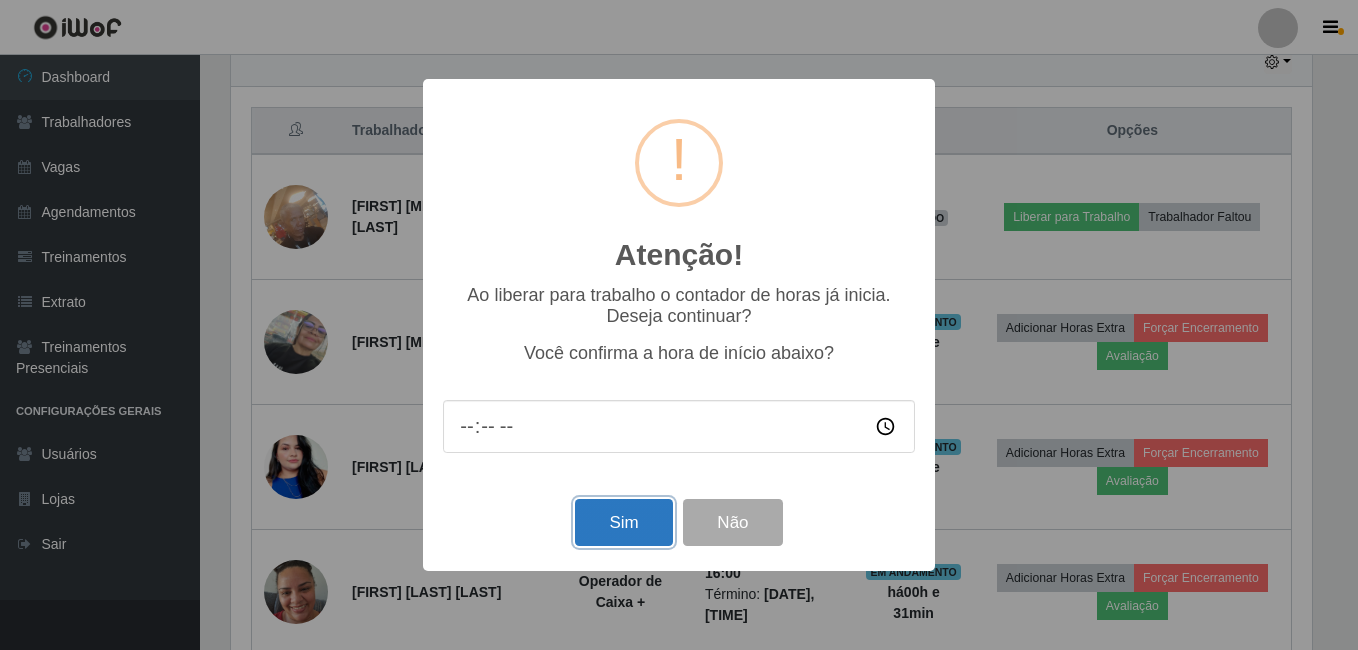click on "Sim" at bounding box center [623, 522] 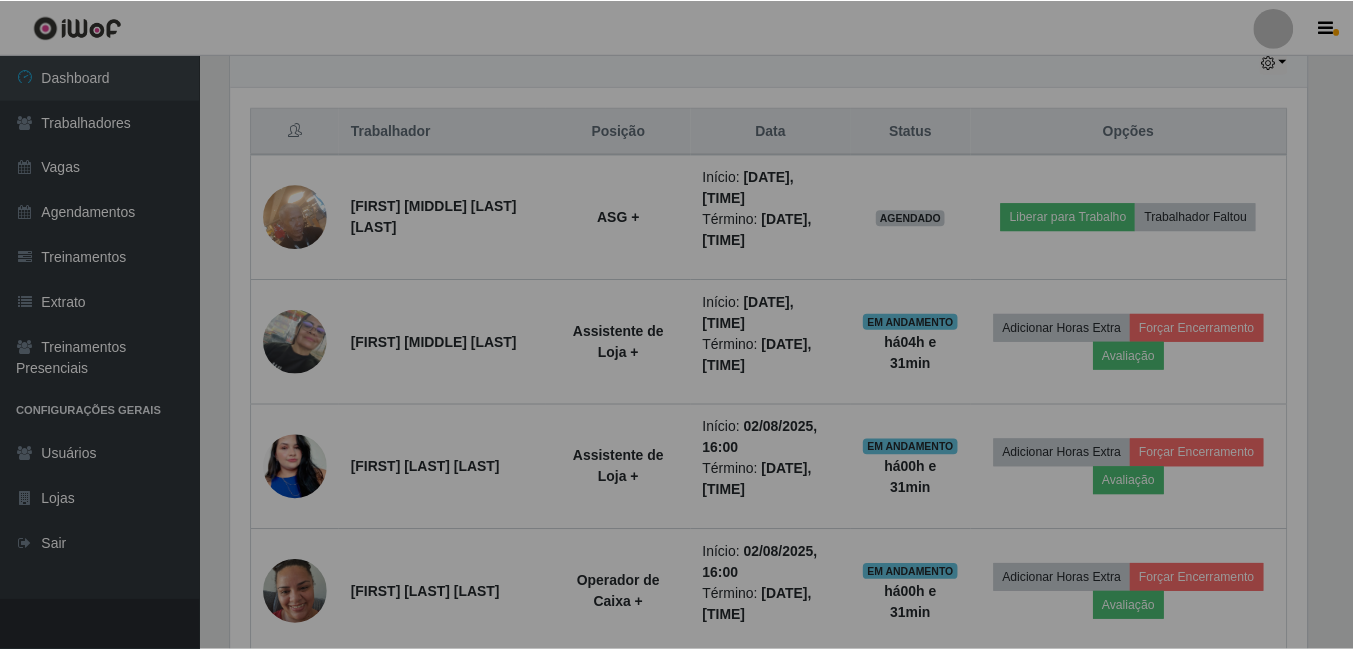 scroll, scrollTop: 999585, scrollLeft: 998909, axis: both 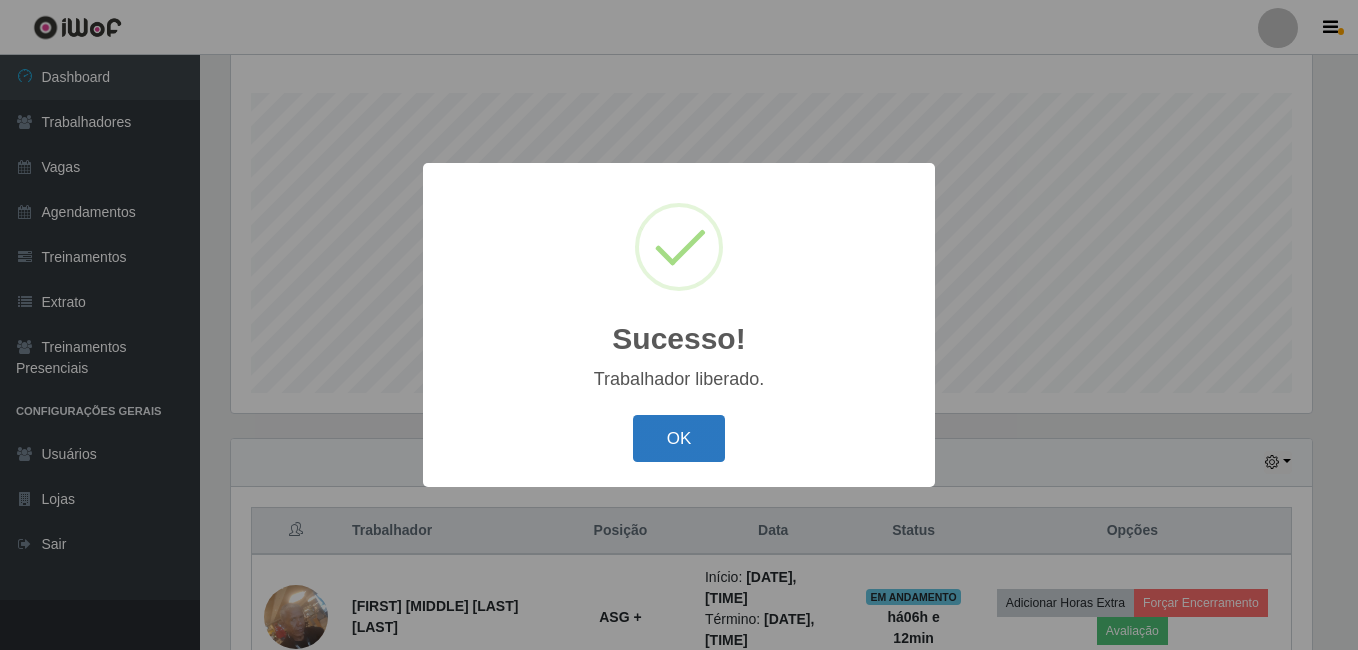 click on "OK" at bounding box center [679, 438] 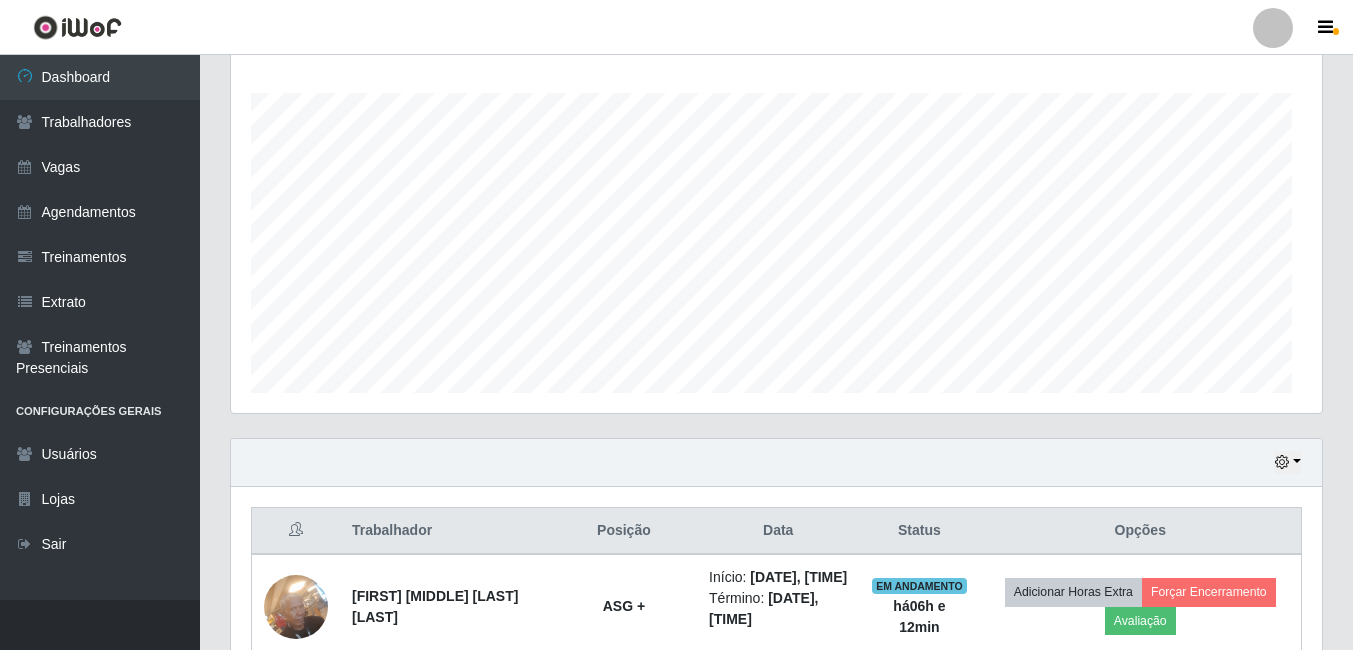 scroll, scrollTop: 999585, scrollLeft: 998909, axis: both 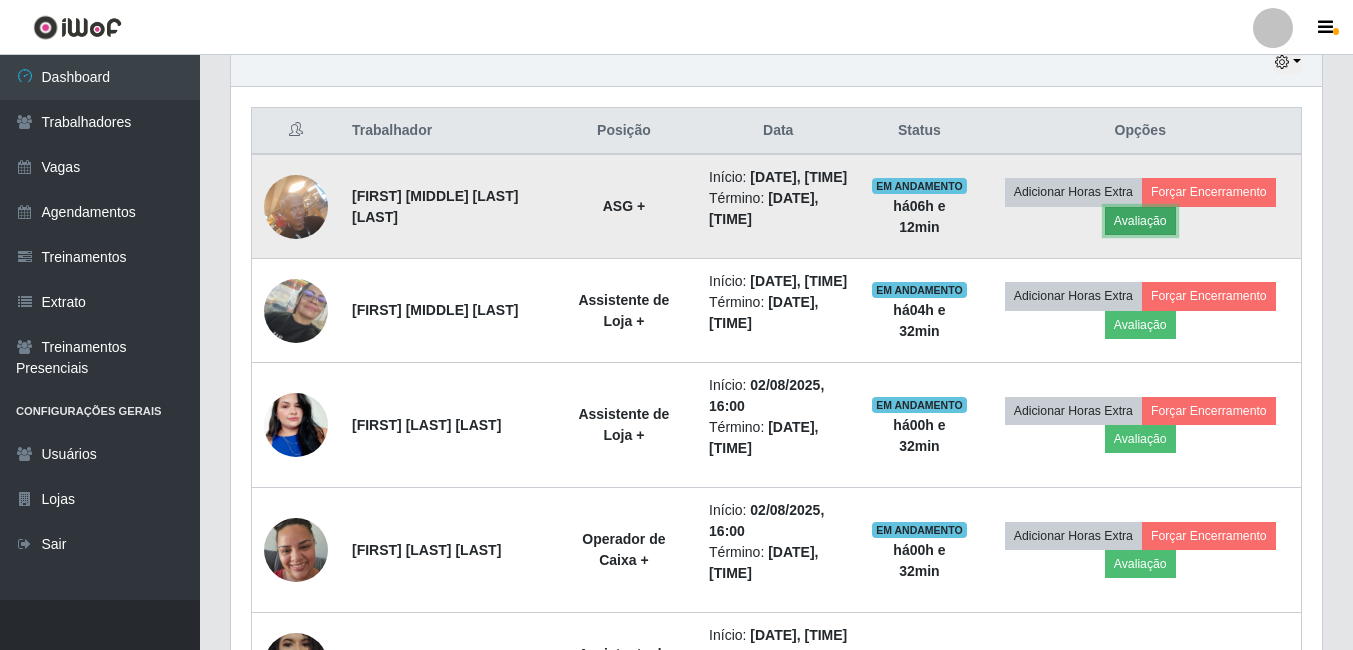 click on "Avaliação" at bounding box center (1140, 221) 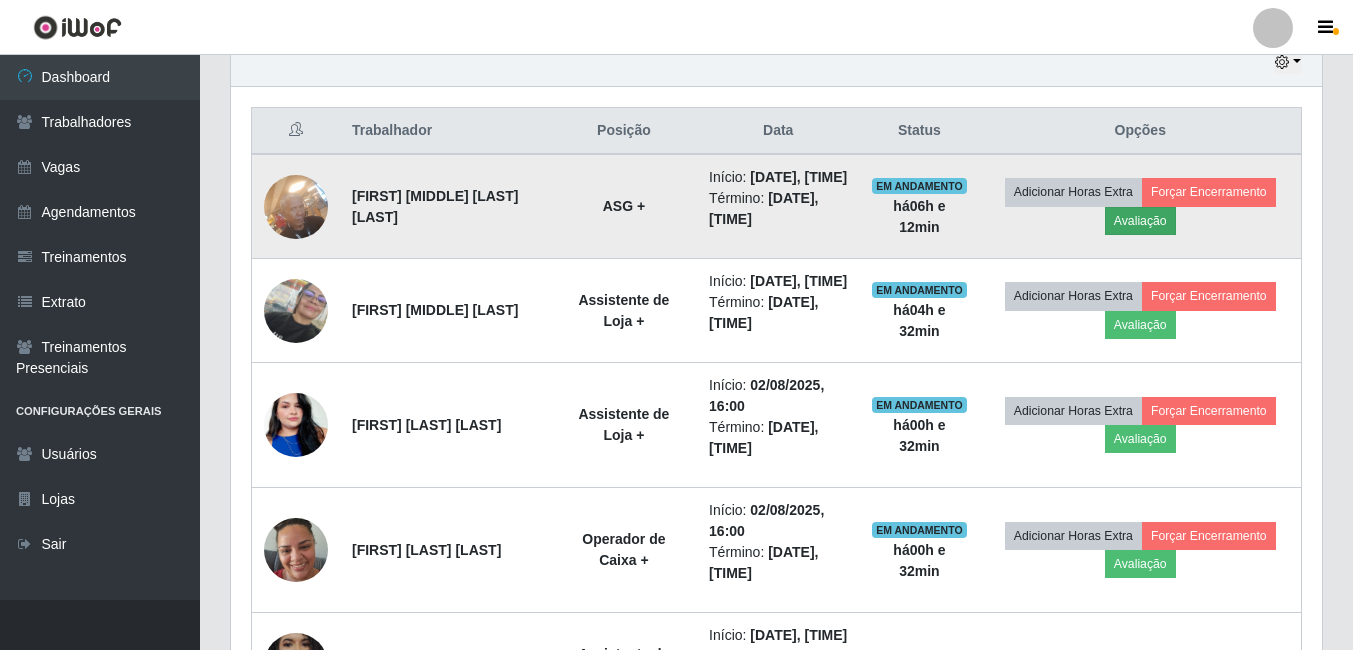 scroll, scrollTop: 999585, scrollLeft: 998919, axis: both 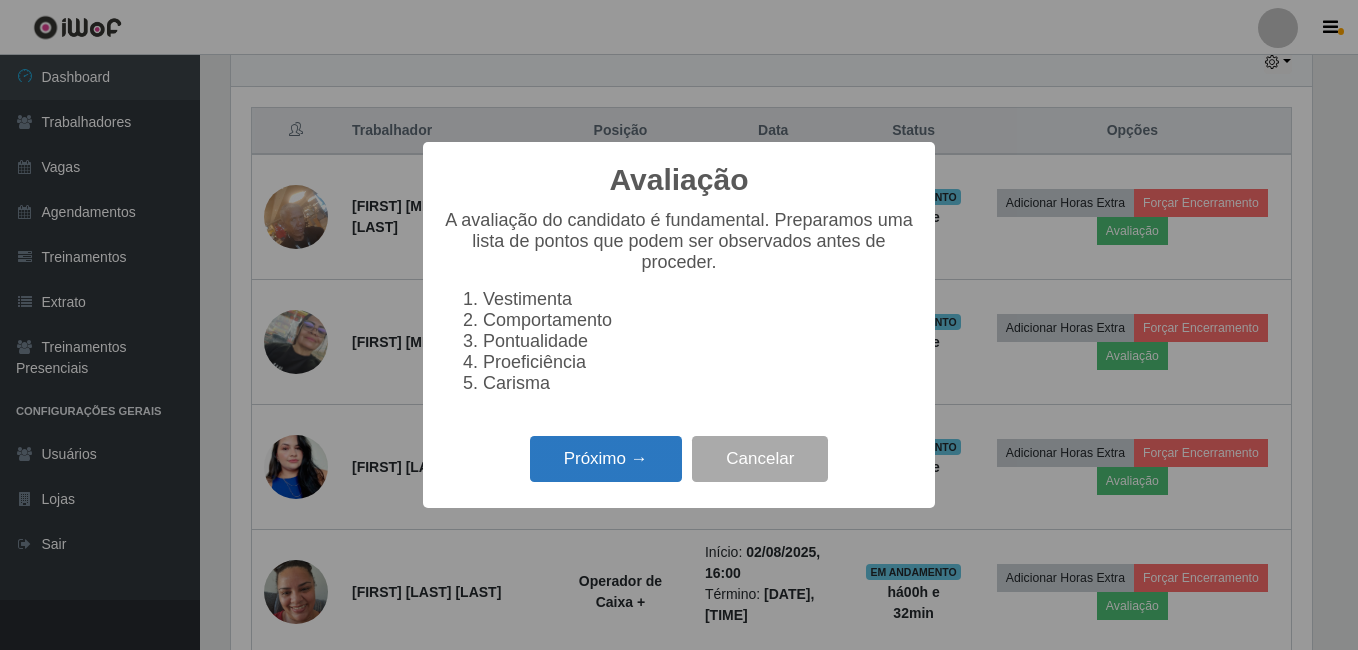click on "Próximo →" at bounding box center [606, 459] 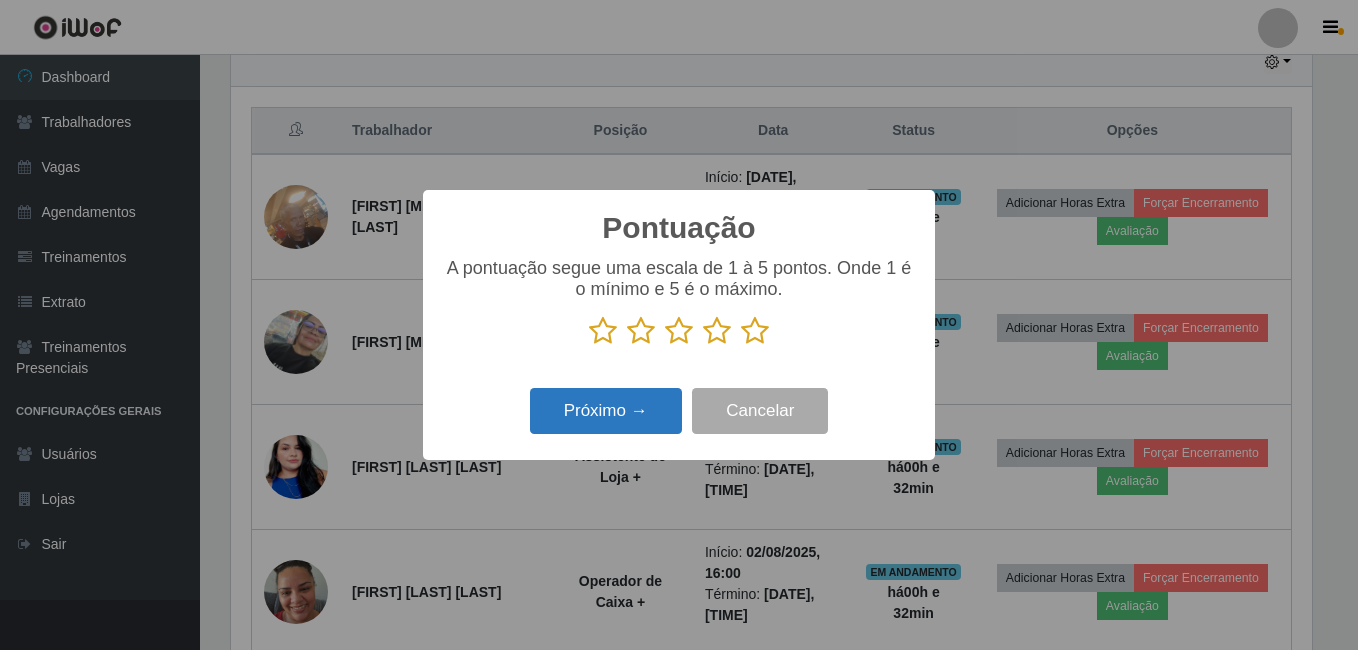 scroll, scrollTop: 999585, scrollLeft: 998919, axis: both 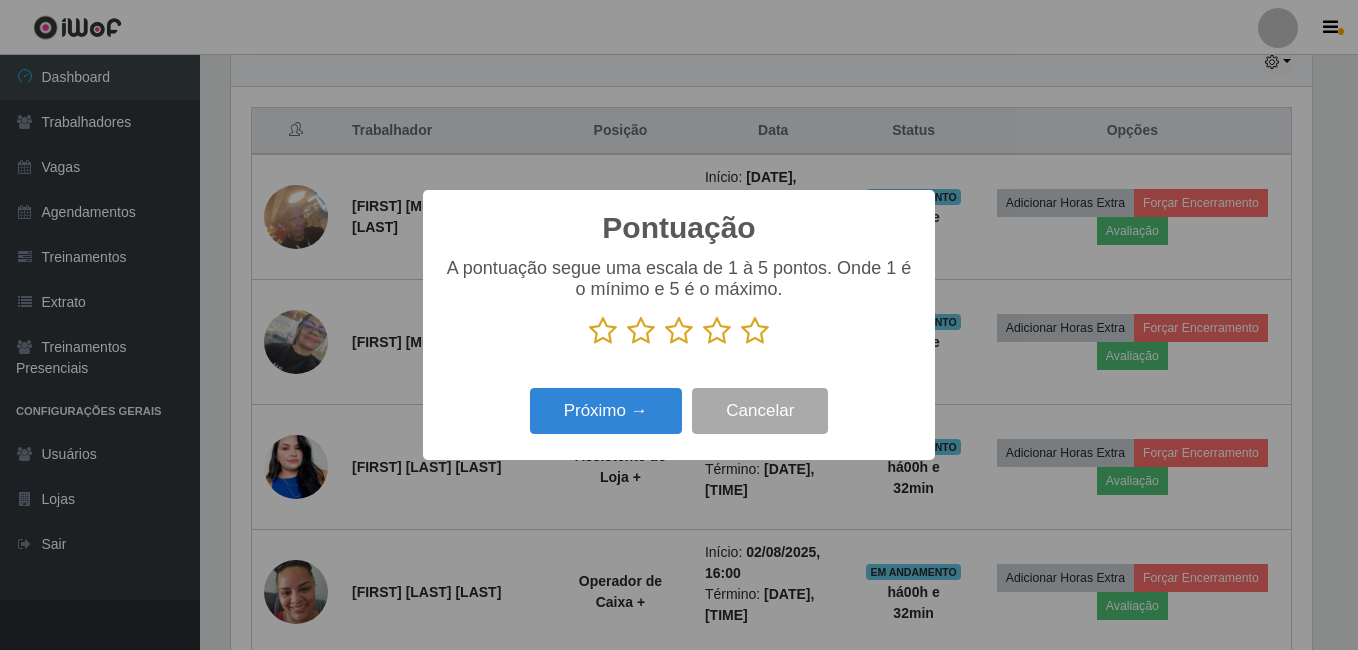 click at bounding box center [755, 331] 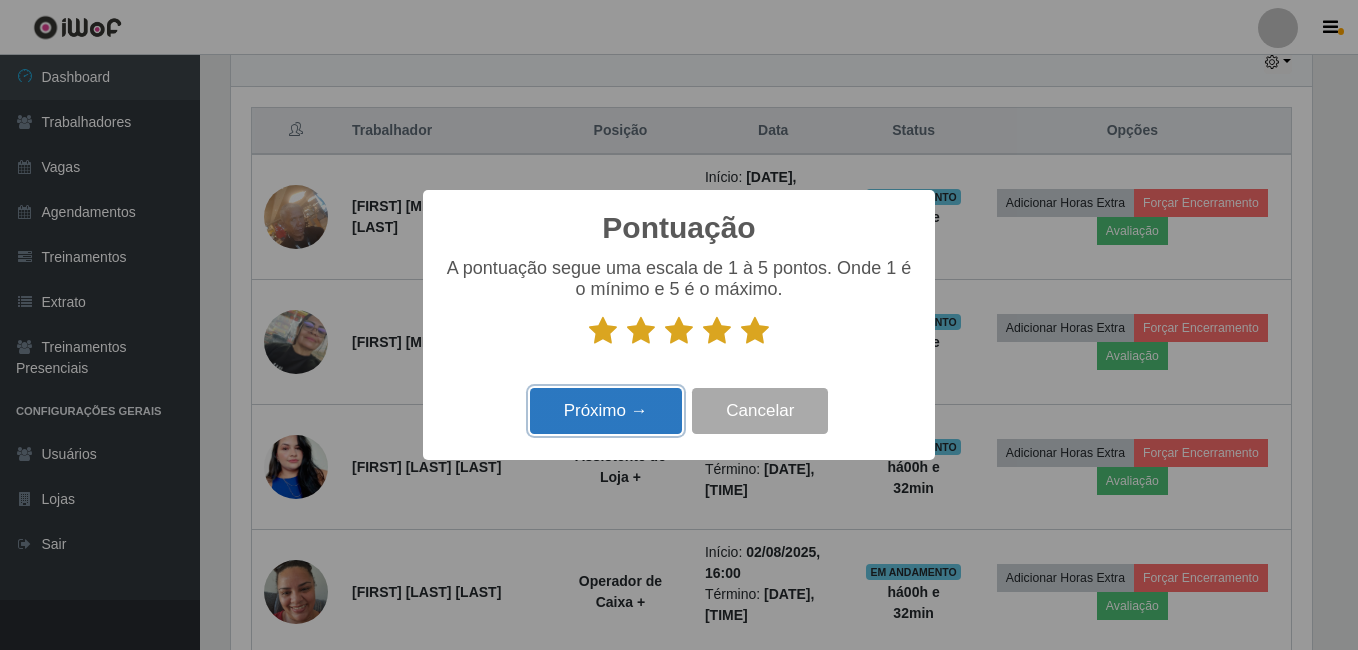 click on "Próximo →" at bounding box center (606, 411) 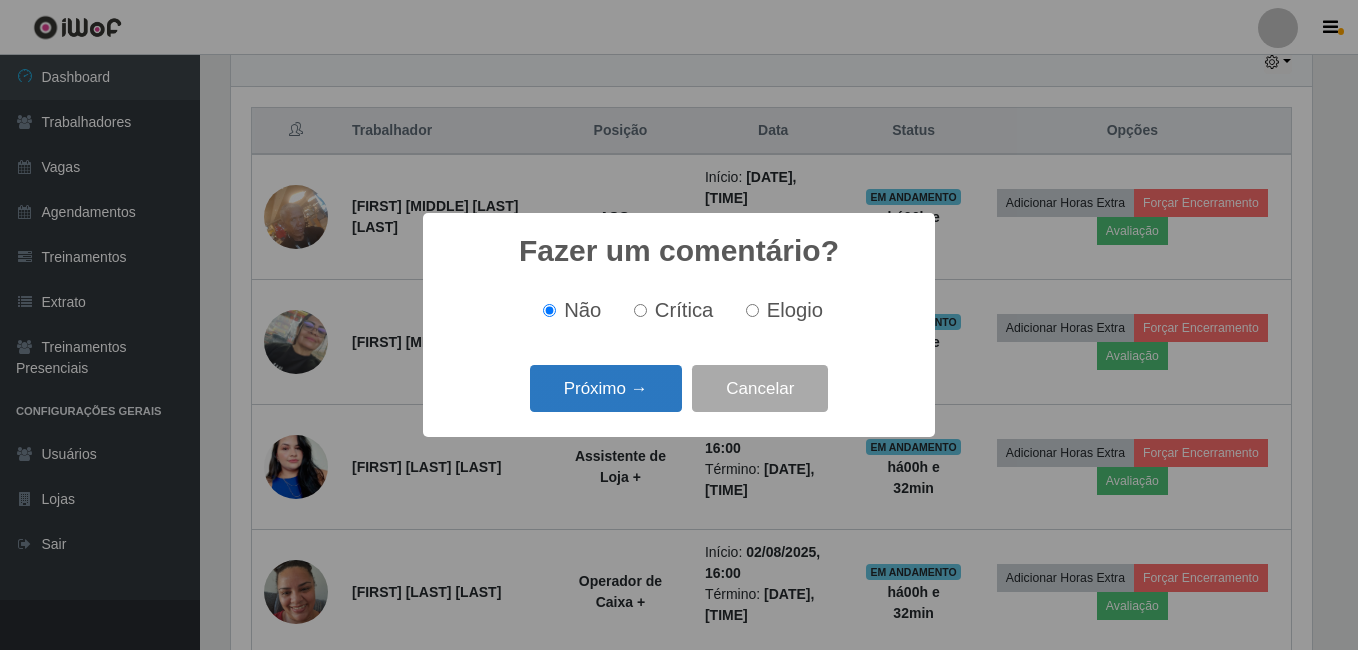 click on "Próximo →" at bounding box center (606, 388) 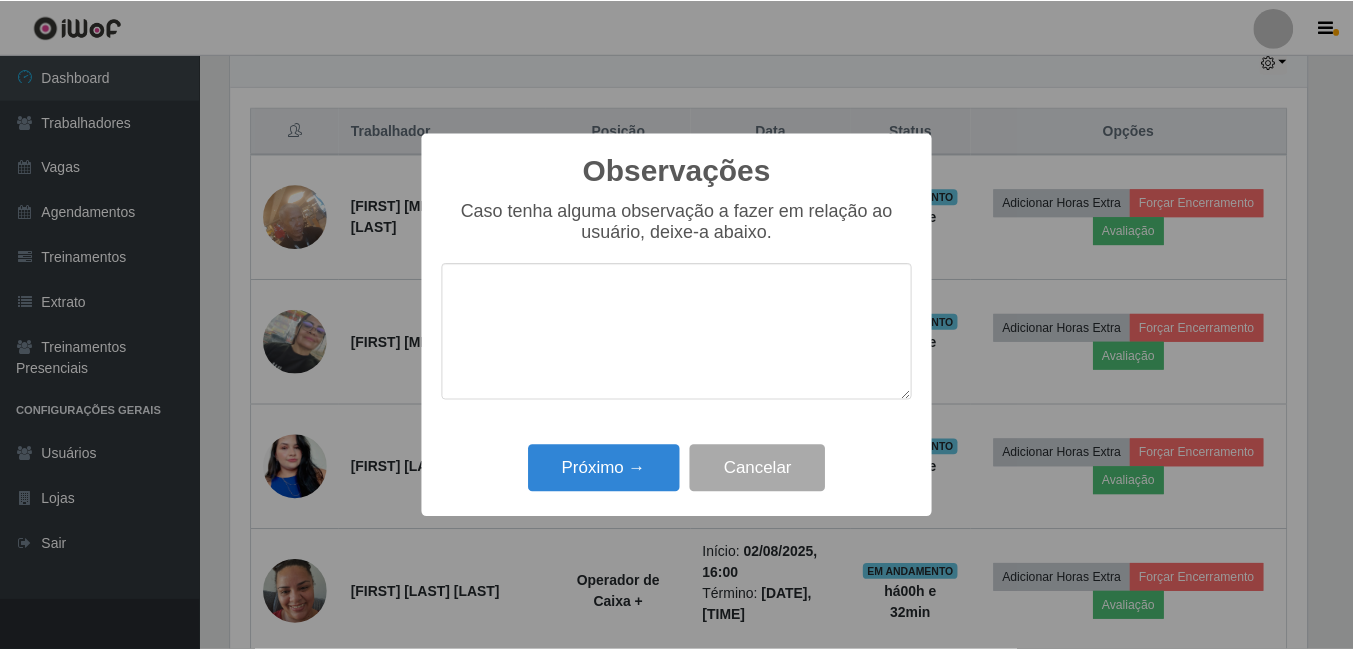 scroll, scrollTop: 999585, scrollLeft: 998919, axis: both 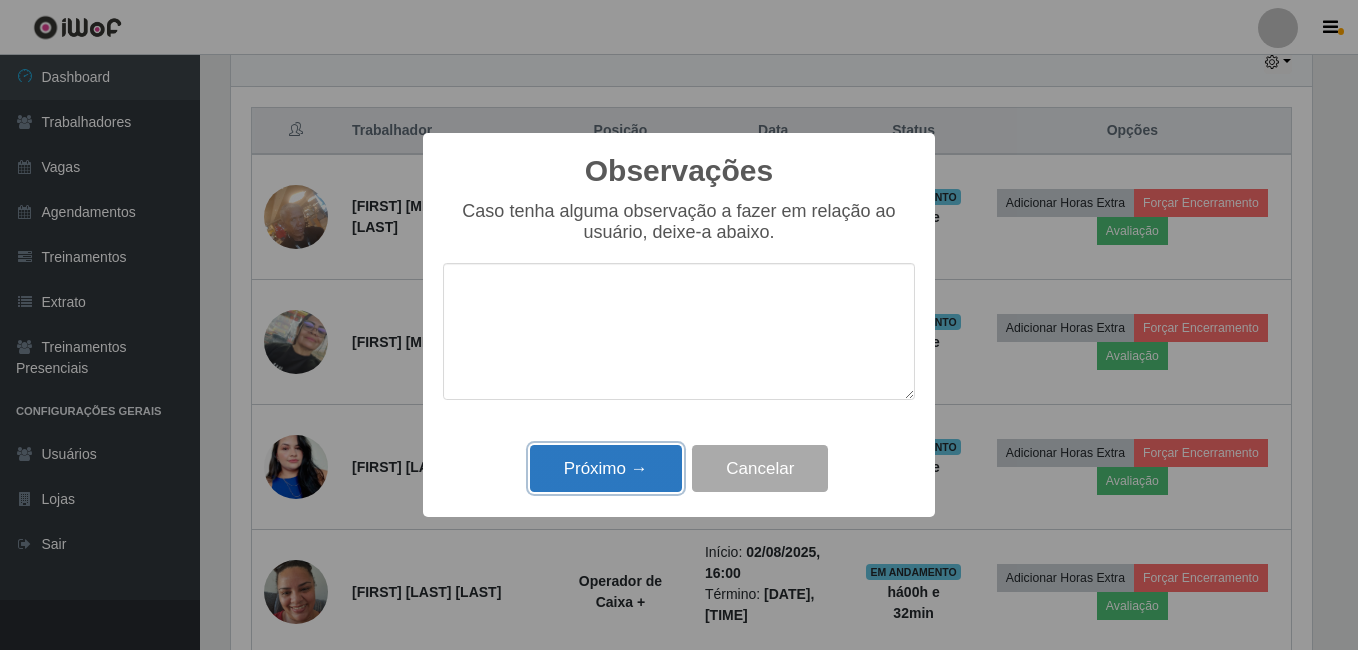 click on "Próximo →" at bounding box center [606, 468] 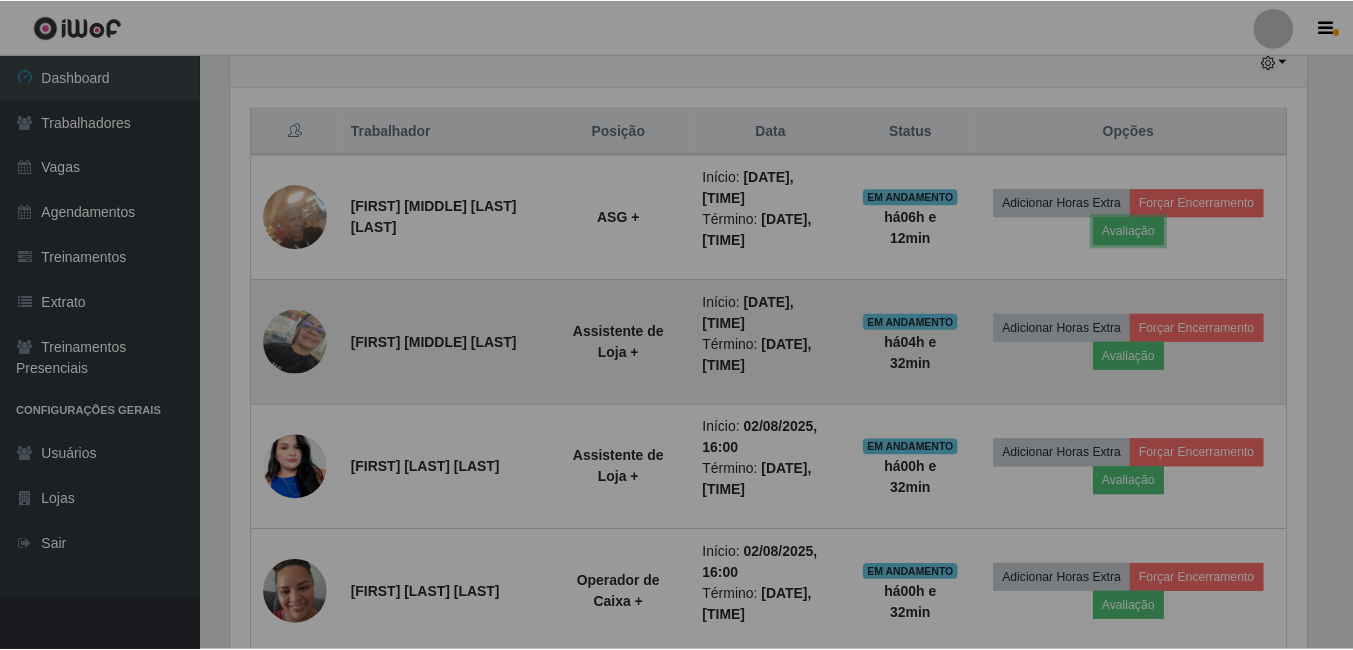 scroll, scrollTop: 999585, scrollLeft: 998909, axis: both 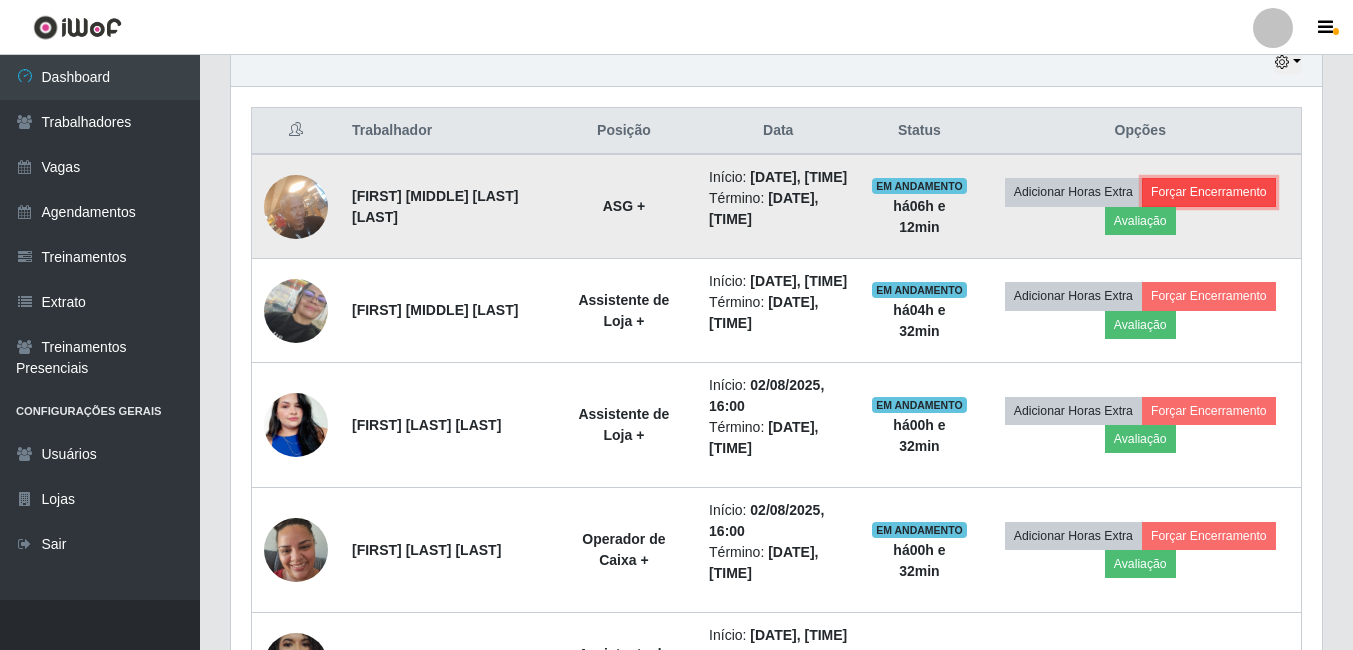 click on "Forçar Encerramento" at bounding box center [1209, 192] 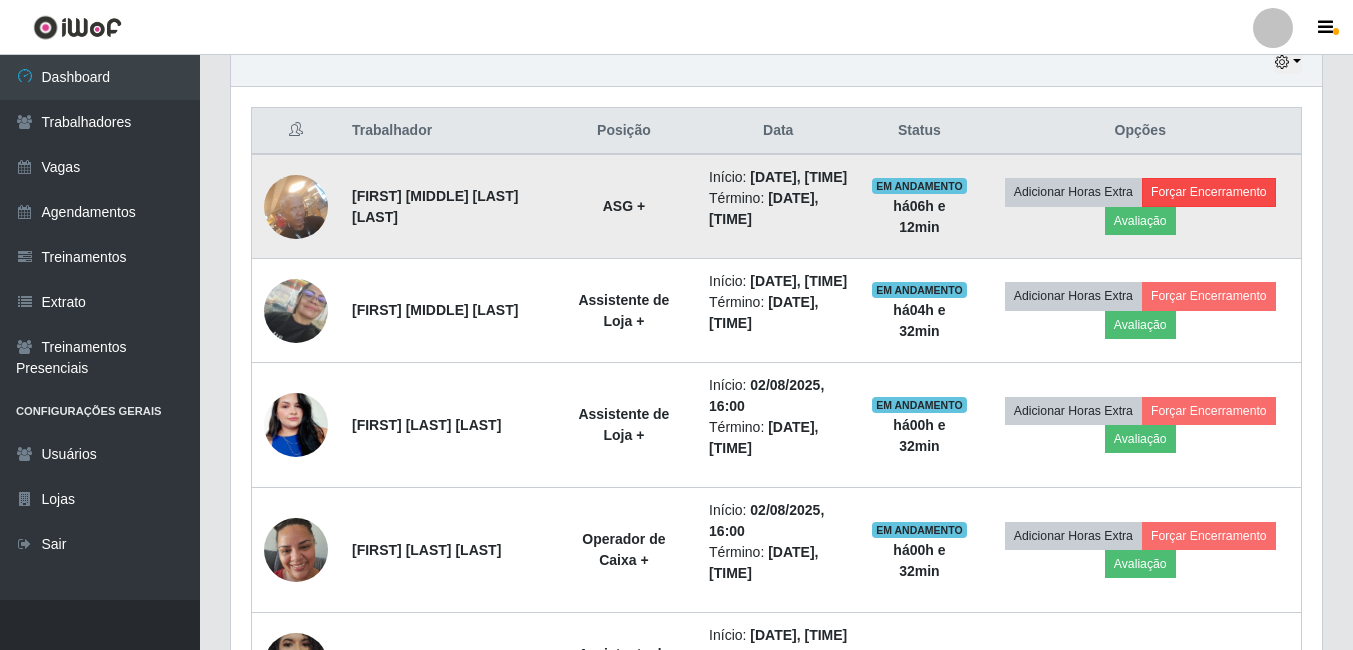 scroll, scrollTop: 999585, scrollLeft: 998919, axis: both 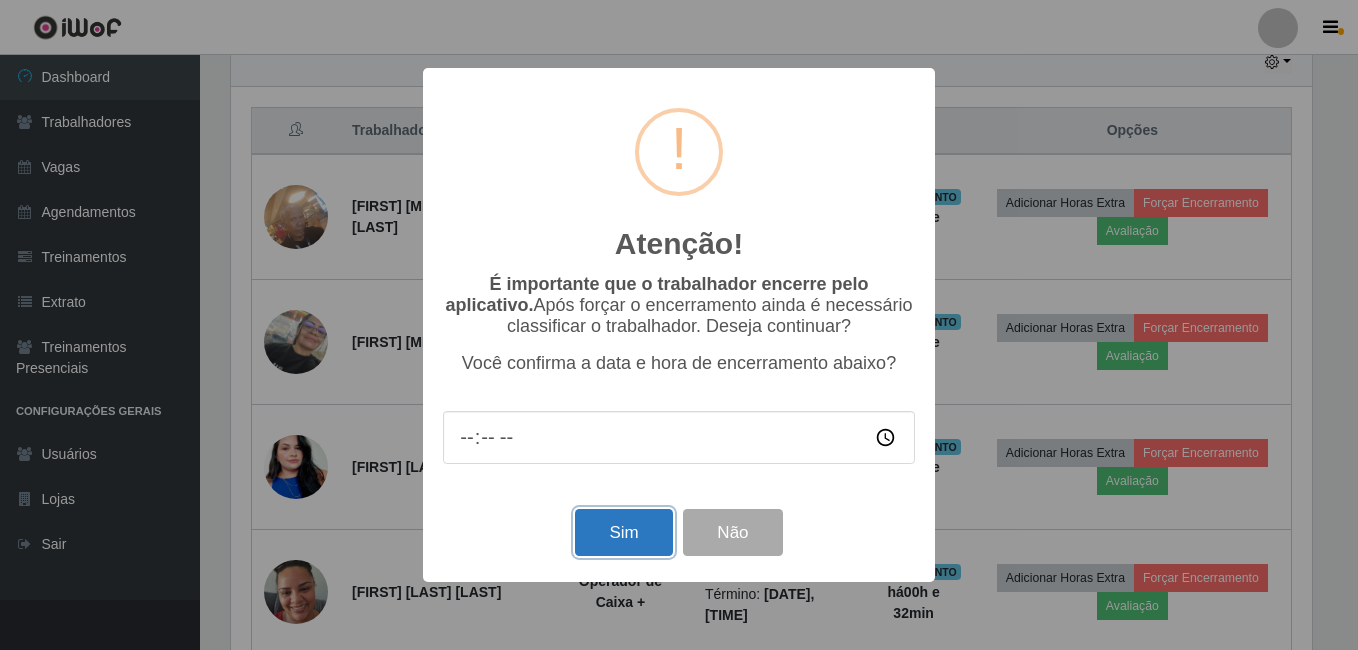 click on "Sim" at bounding box center (623, 532) 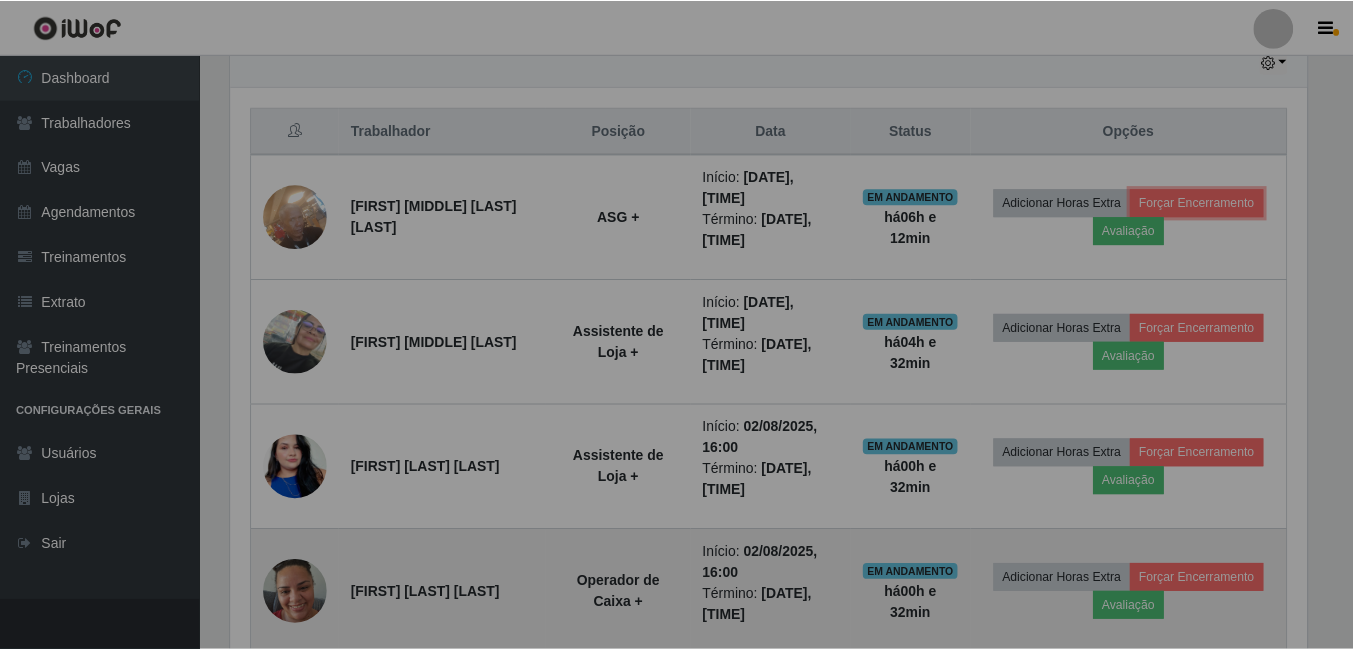 scroll, scrollTop: 999585, scrollLeft: 998909, axis: both 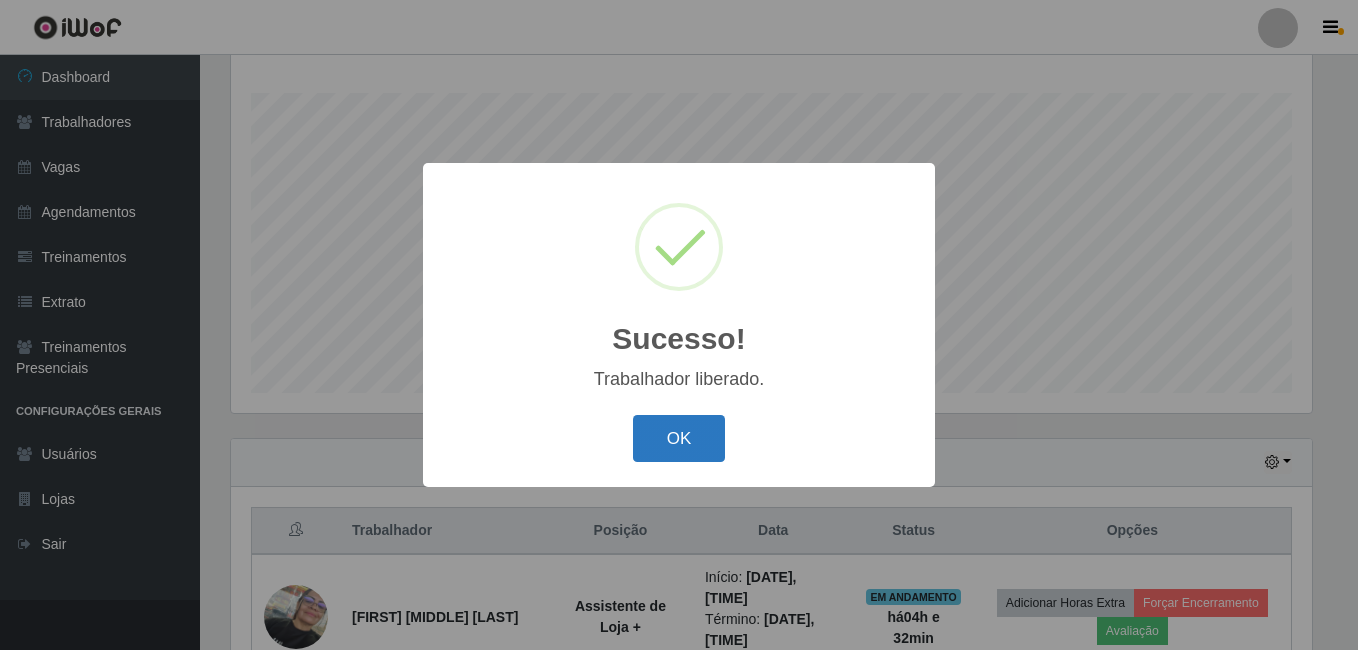click on "OK" at bounding box center [679, 438] 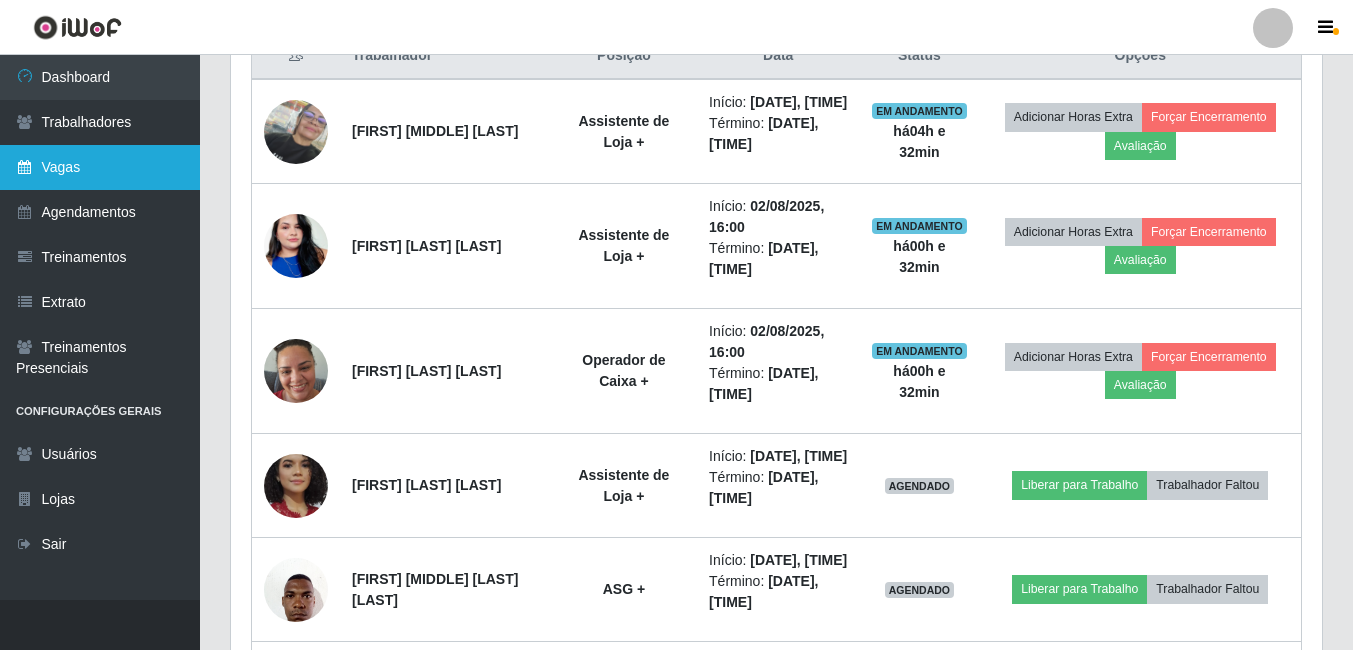 click on "Vagas" at bounding box center (100, 167) 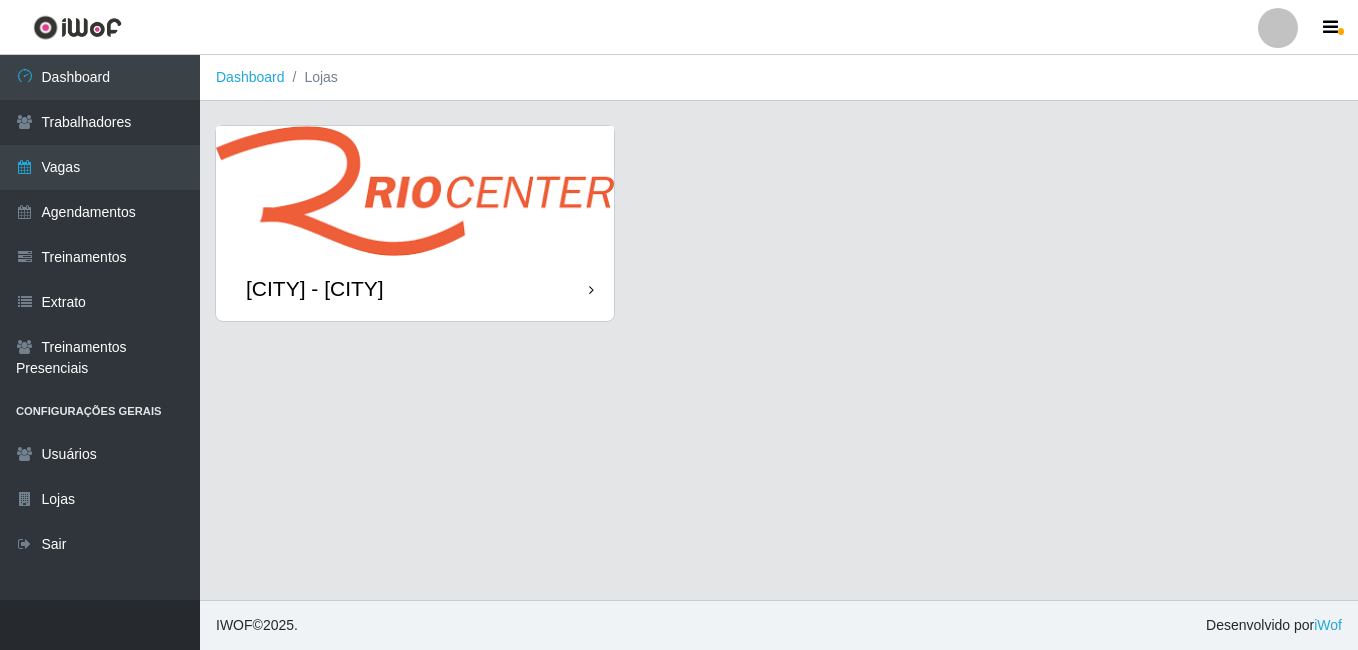 click on "[CITY] - [CITY]" at bounding box center (415, 288) 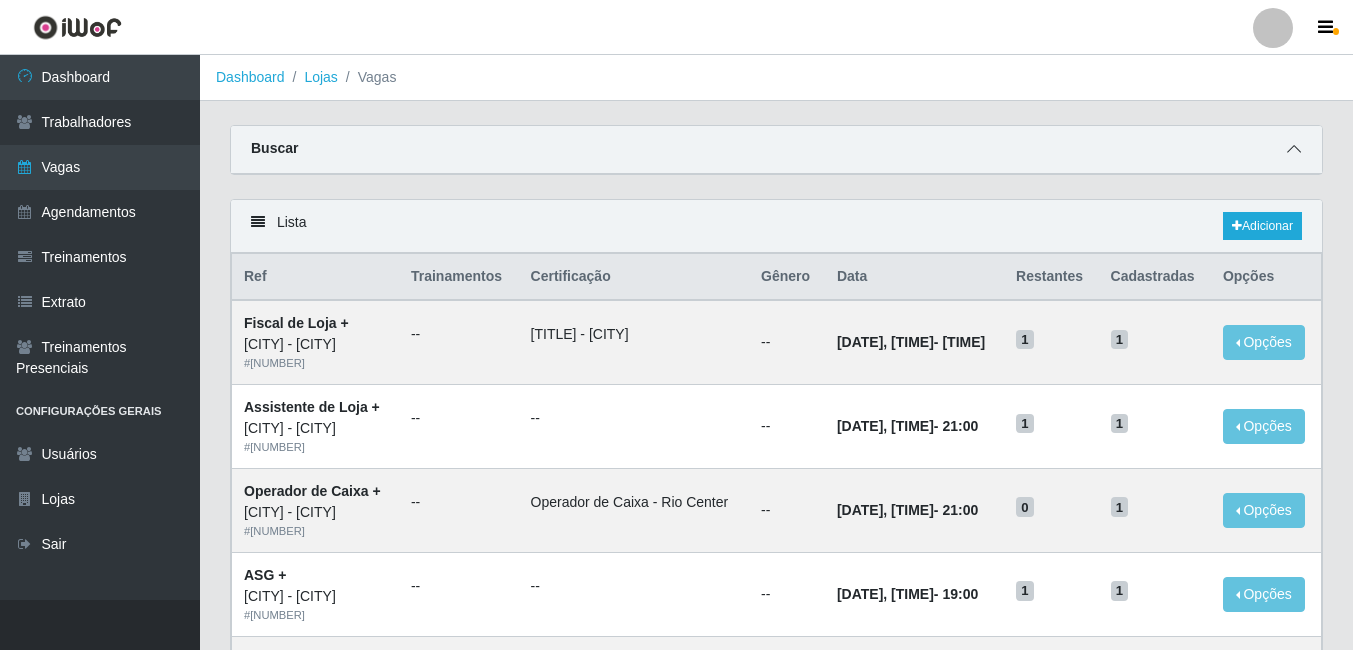 click at bounding box center (1294, 149) 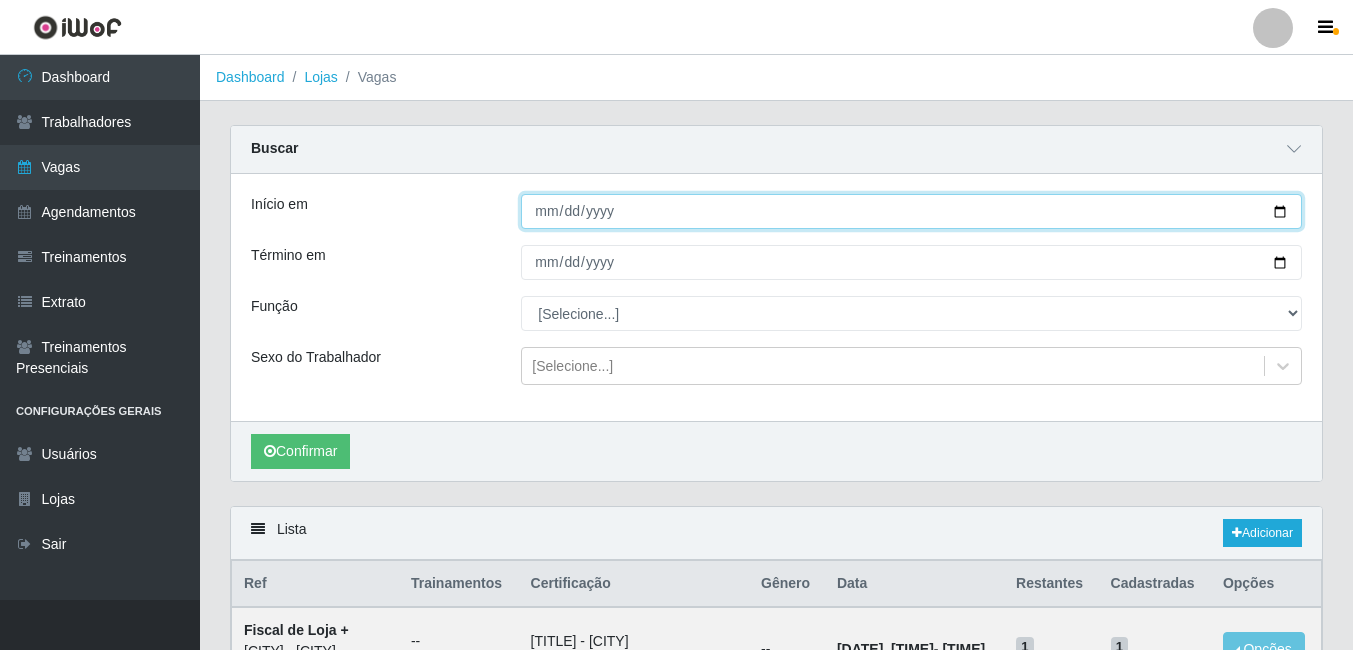 click on "Início em" at bounding box center [911, 211] 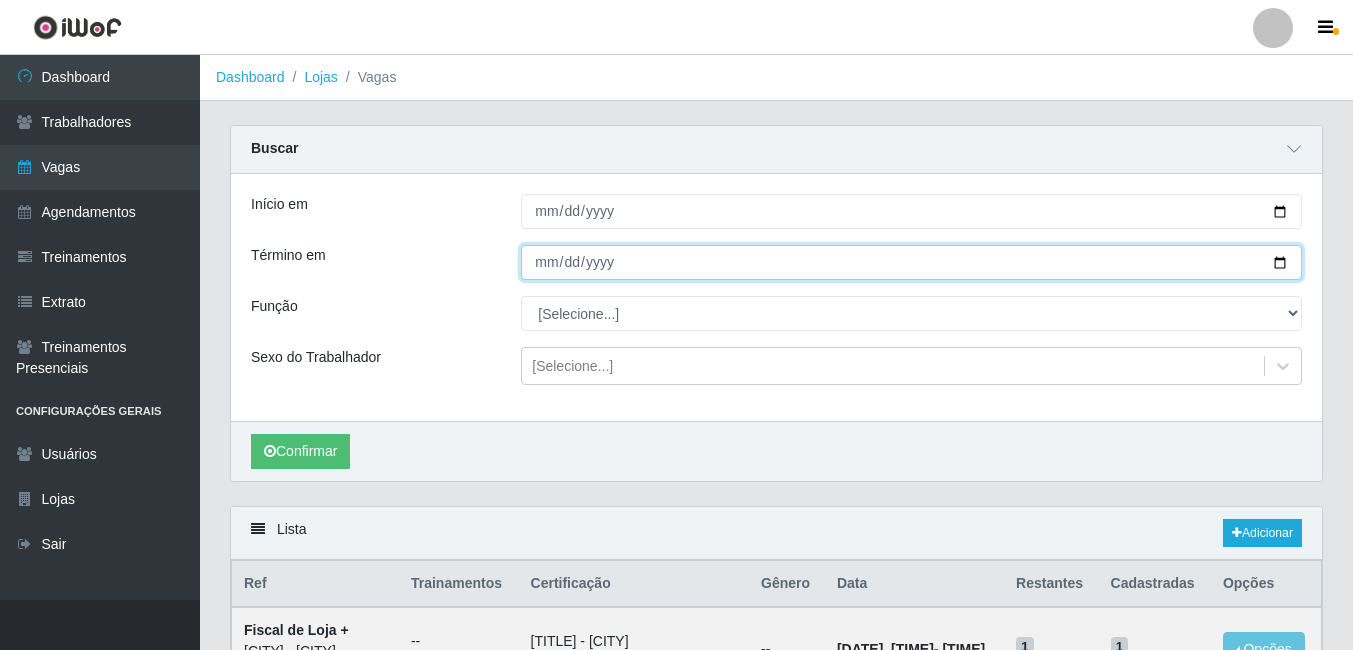 click on "Término em" at bounding box center (911, 262) 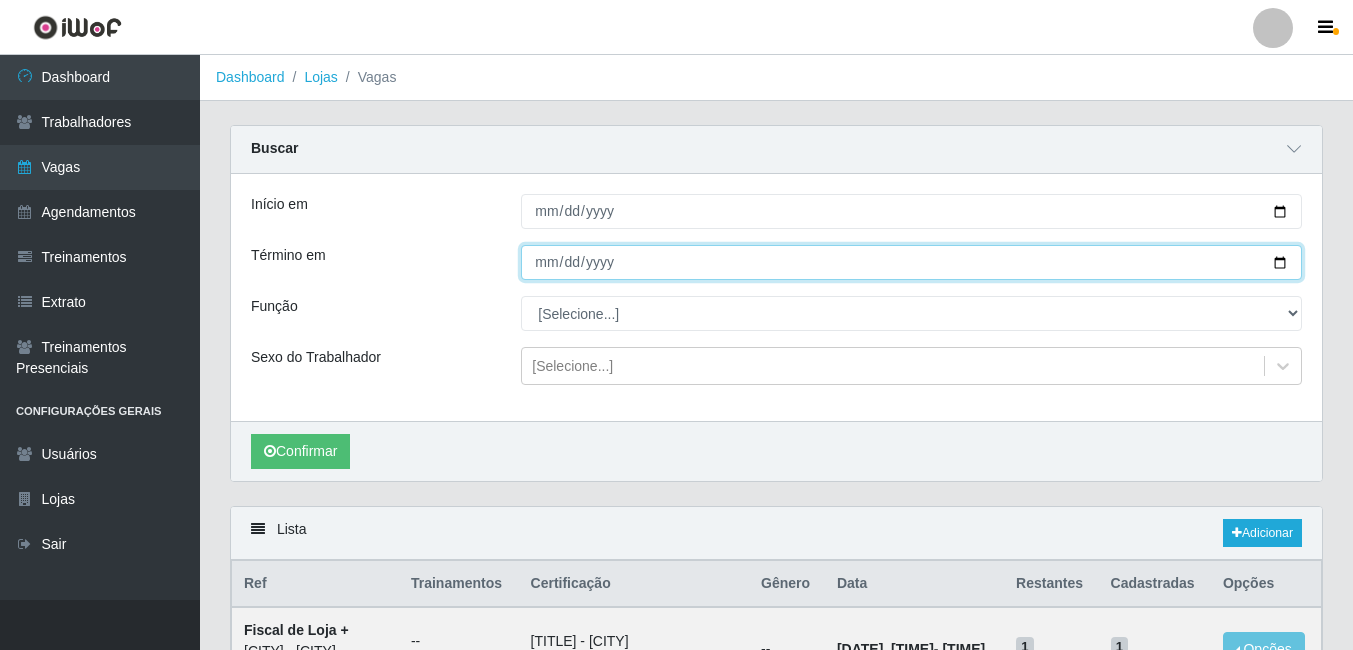 type on "[DATE]" 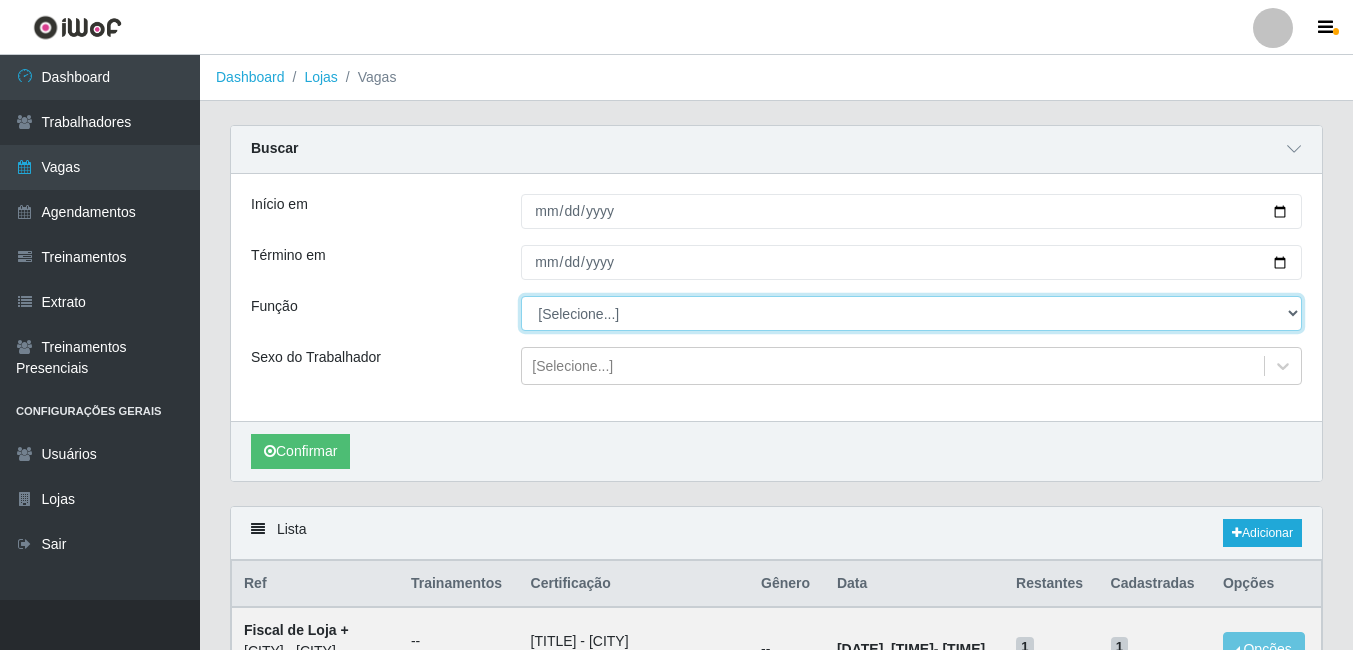 click on "[Selecione...] ASG ASG + ASG ++ Assistente de Loja Assistente de Loja + Assistente de Loja ++ Fiscal de Loja Fiscal de Loja + Fiscal de Loja ++ Operador de Caixa Operador de Caixa +" at bounding box center [911, 313] 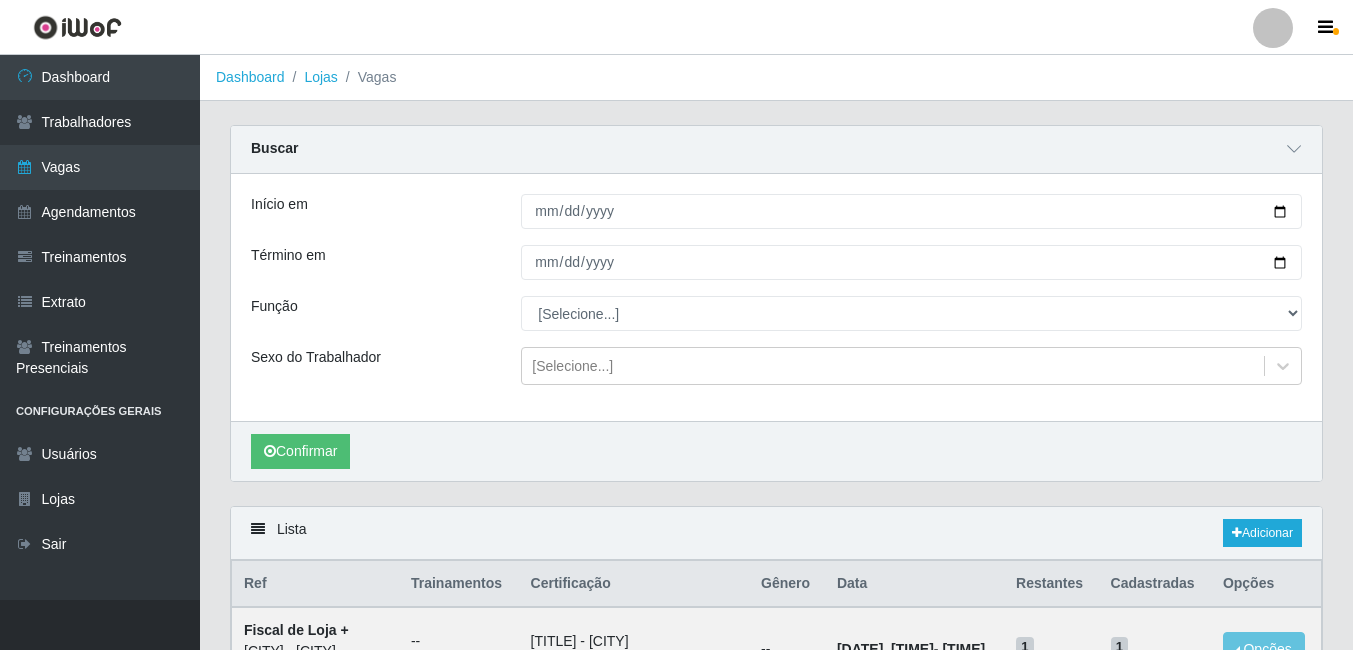 click on "Início em [DATE] Término em [DATE] Função [Selecione...] ASG ASG + ASG ++ Assistente de Loja Assistente de Loja + Assistente de Loja ++ Fiscal de Loja Fiscal de Loja + Fiscal de Loja ++ Operador de Caixa Operador de Caixa + Sexo do Trabalhador [Selecione...]" at bounding box center (776, 297) 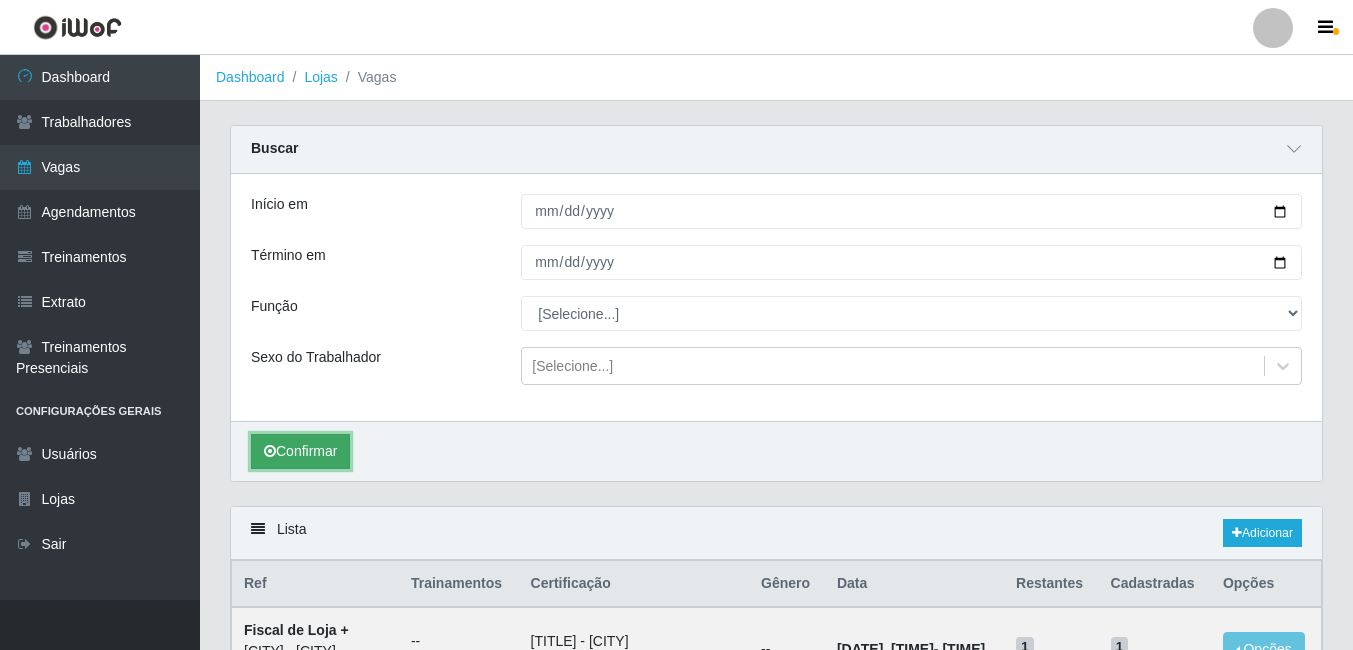 click on "Confirmar" at bounding box center (300, 451) 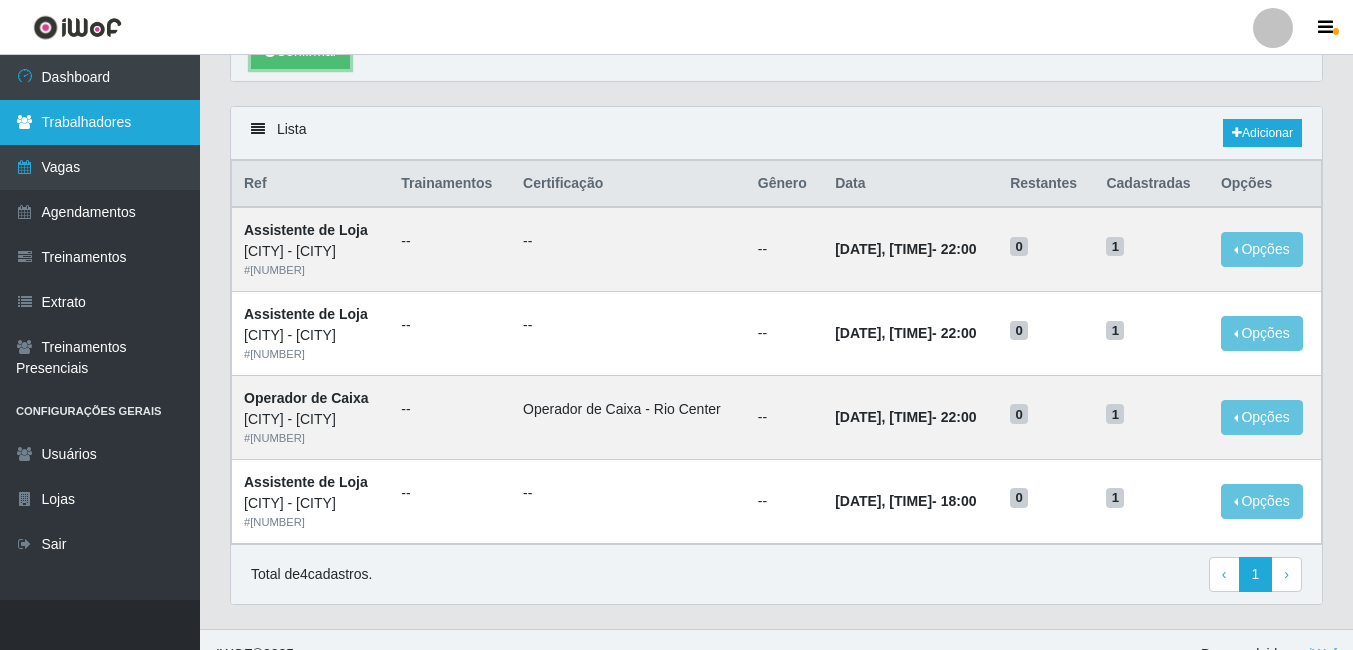 scroll, scrollTop: 214, scrollLeft: 0, axis: vertical 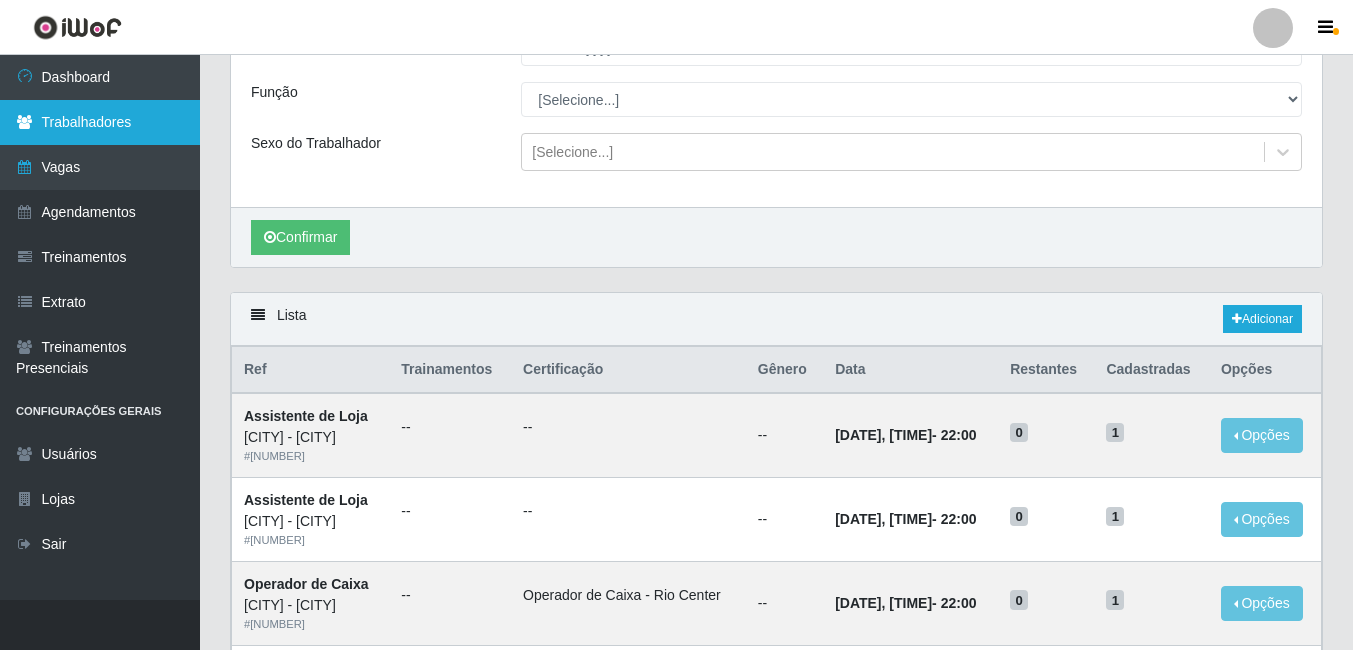 click on "Trabalhadores" at bounding box center (100, 122) 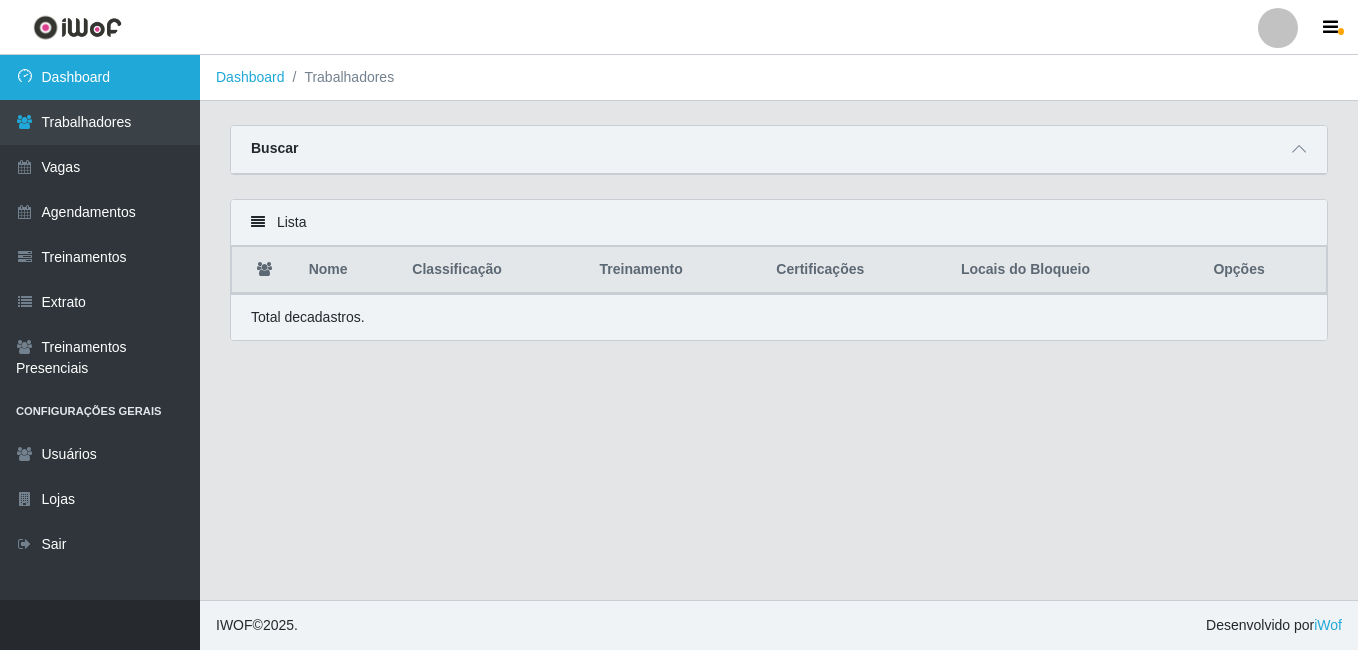 click on "Dashboard" at bounding box center (100, 77) 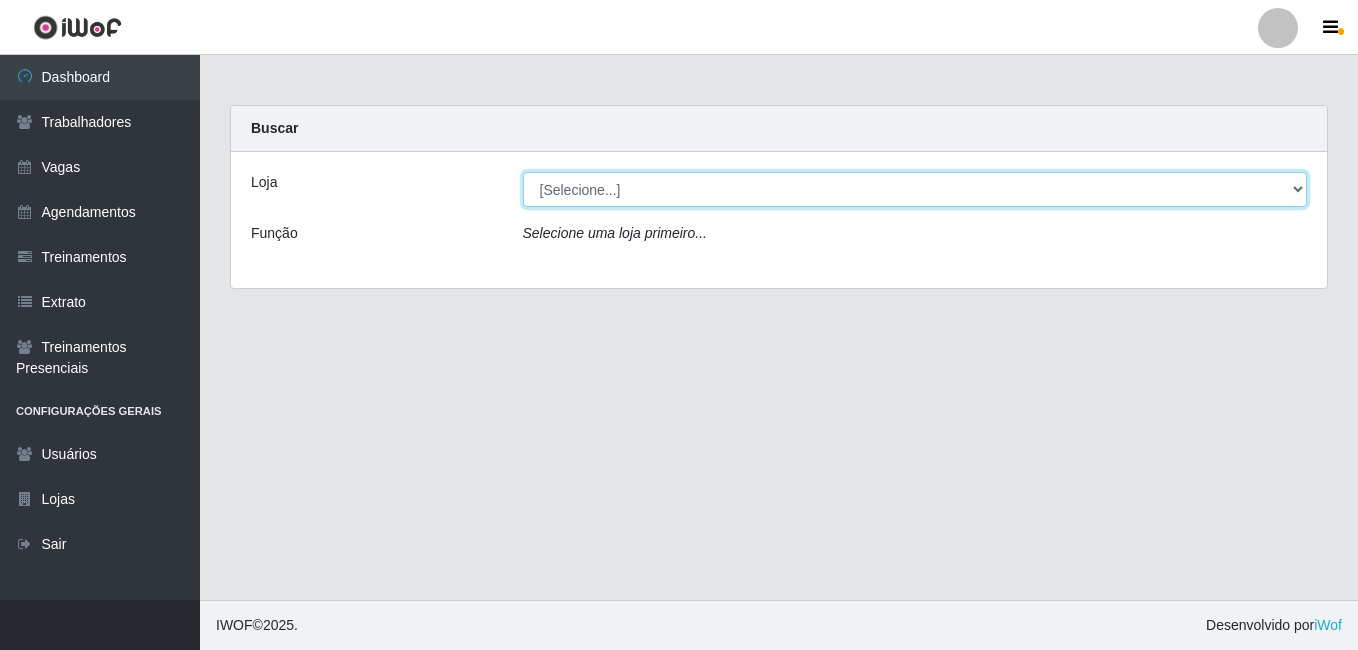 click on "[Selecione...] [CITY] - [CITY]" at bounding box center [915, 189] 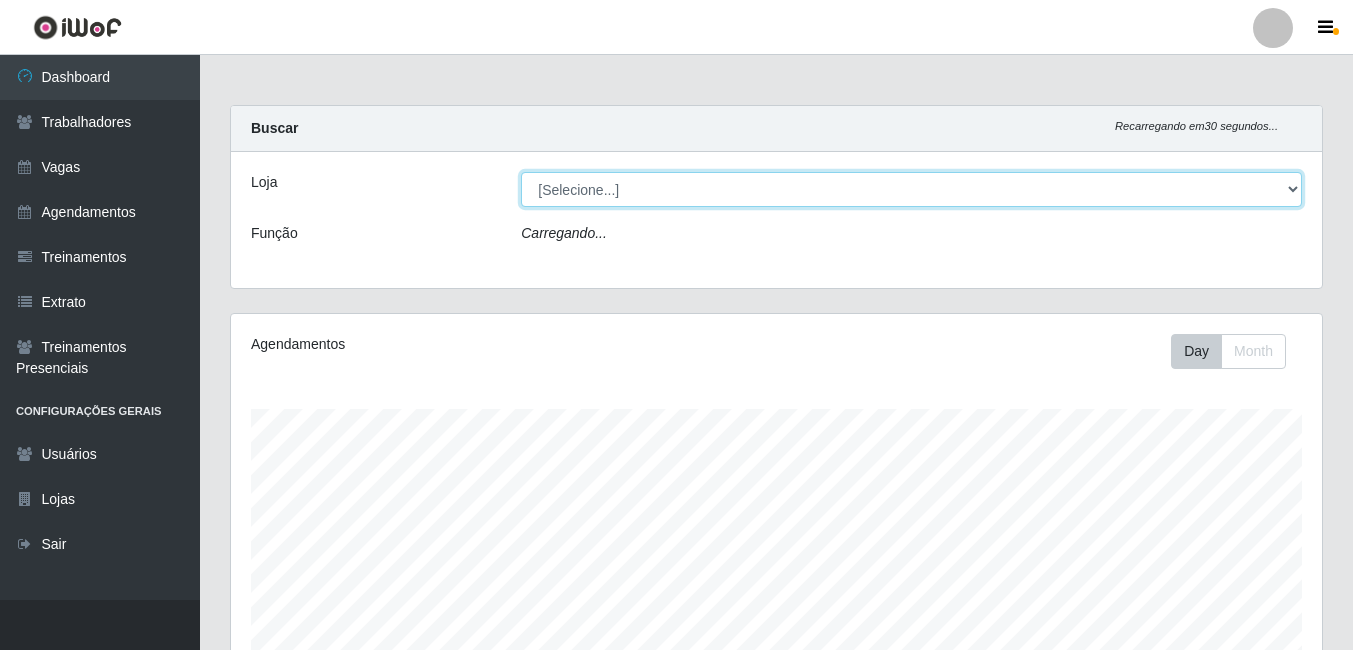 scroll, scrollTop: 999585, scrollLeft: 998909, axis: both 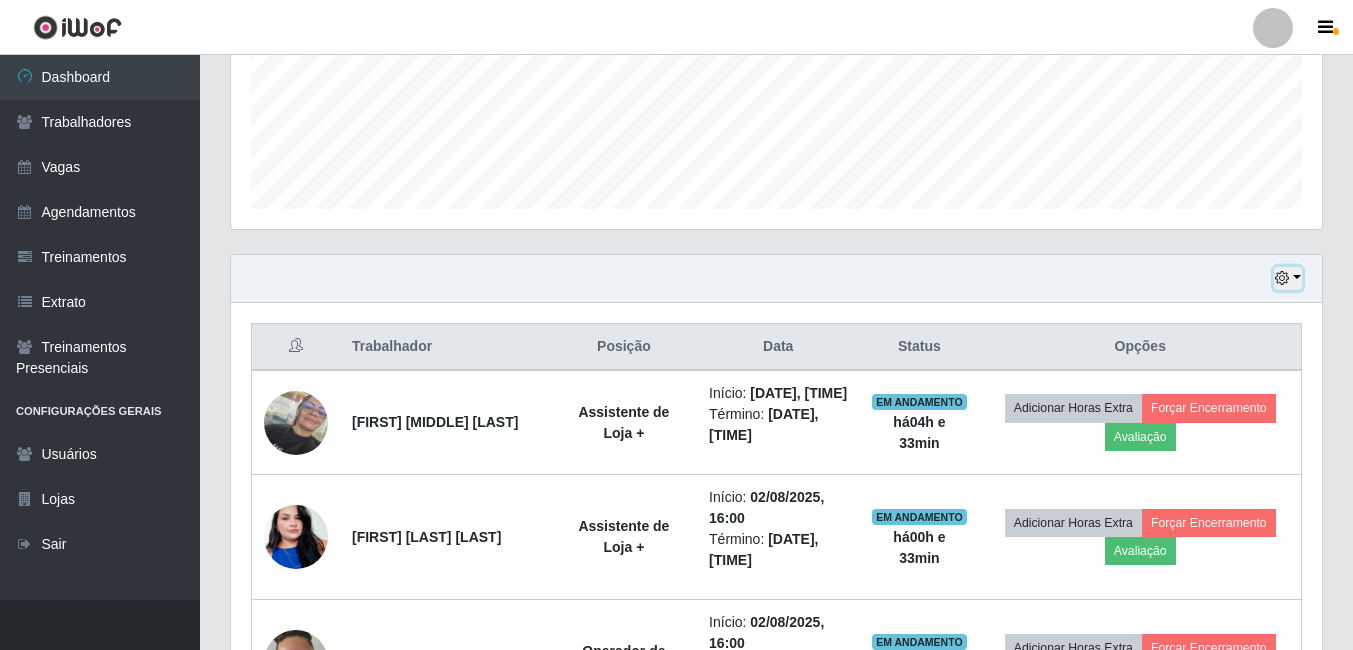 click at bounding box center [1288, 278] 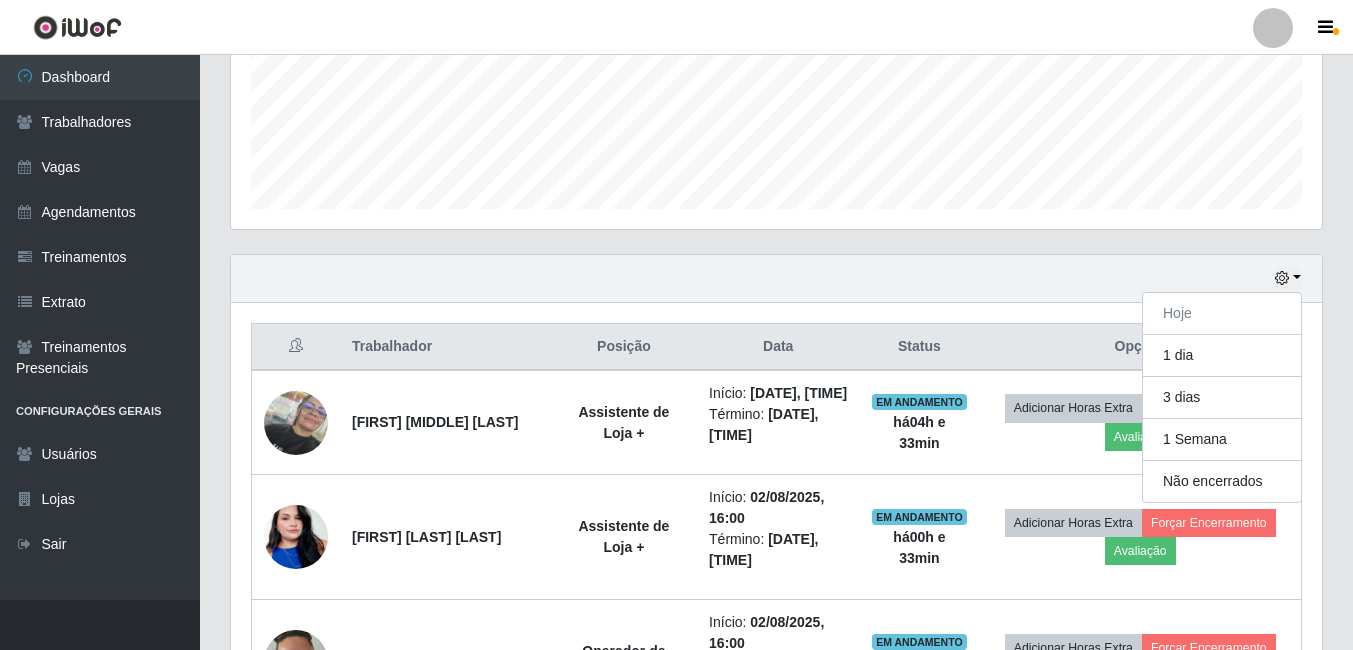 click on "Agendamentos Day Month" at bounding box center (776, 33) 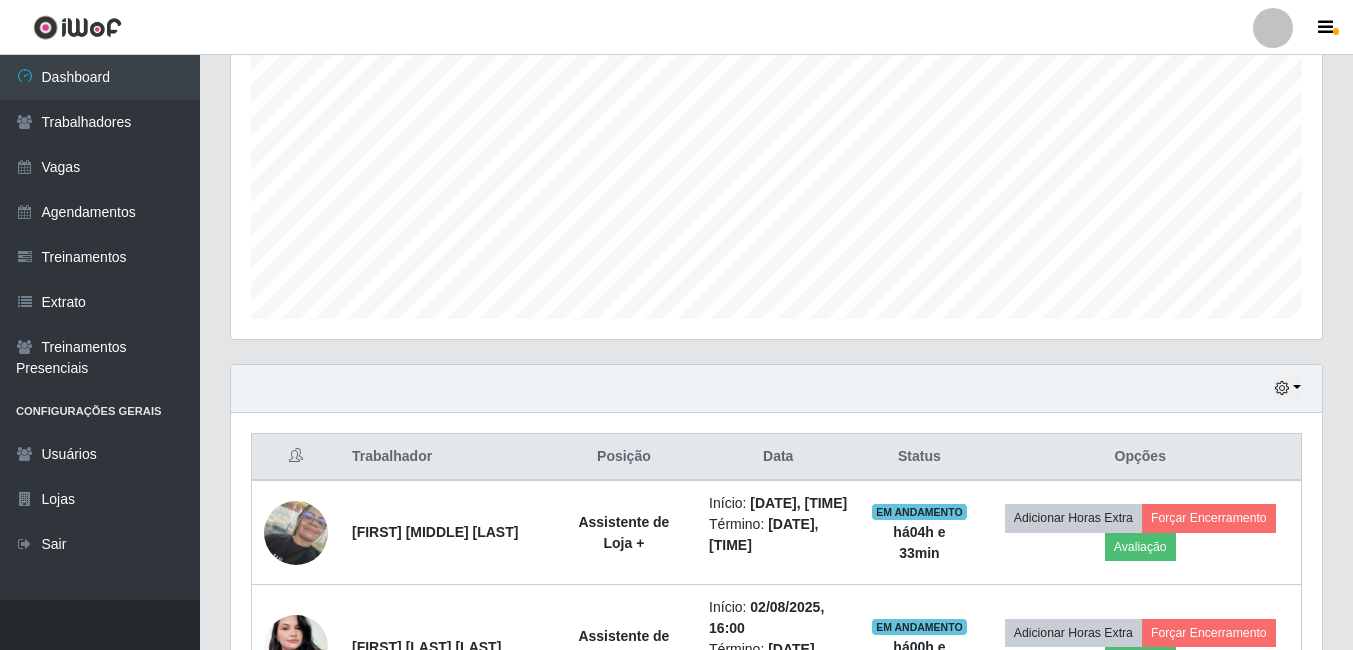 scroll, scrollTop: 206, scrollLeft: 0, axis: vertical 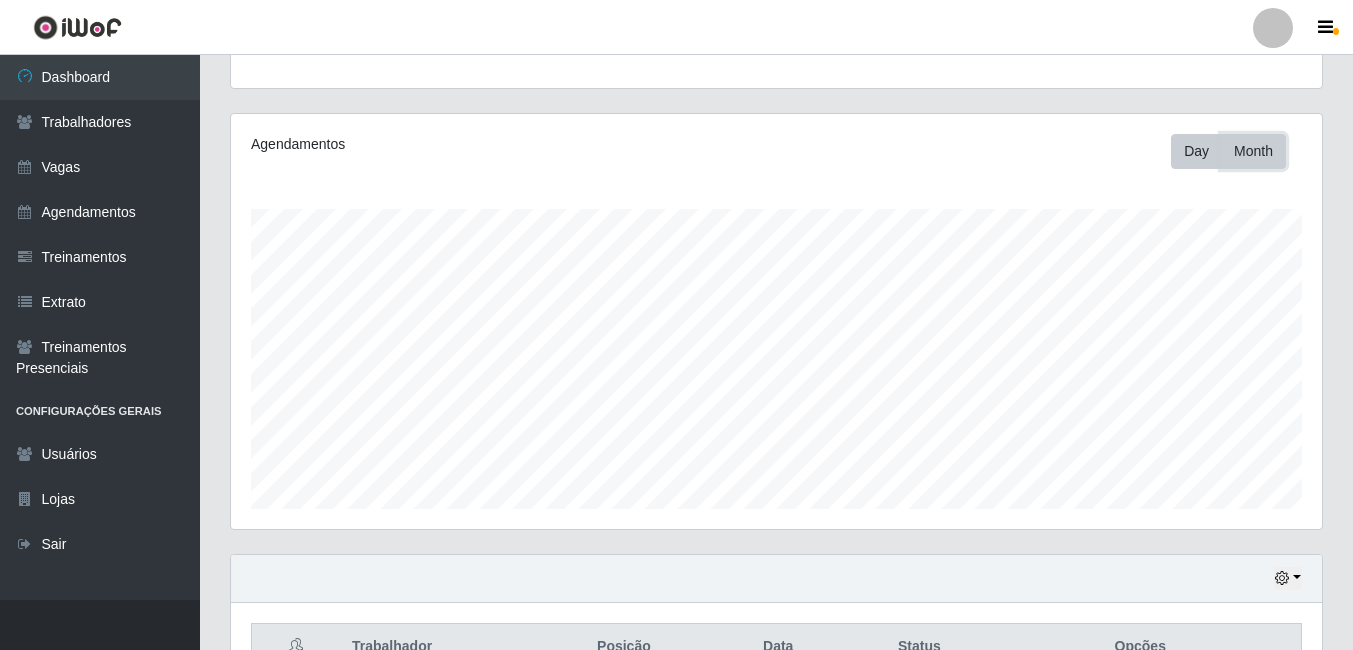 click on "Month" at bounding box center (1253, 151) 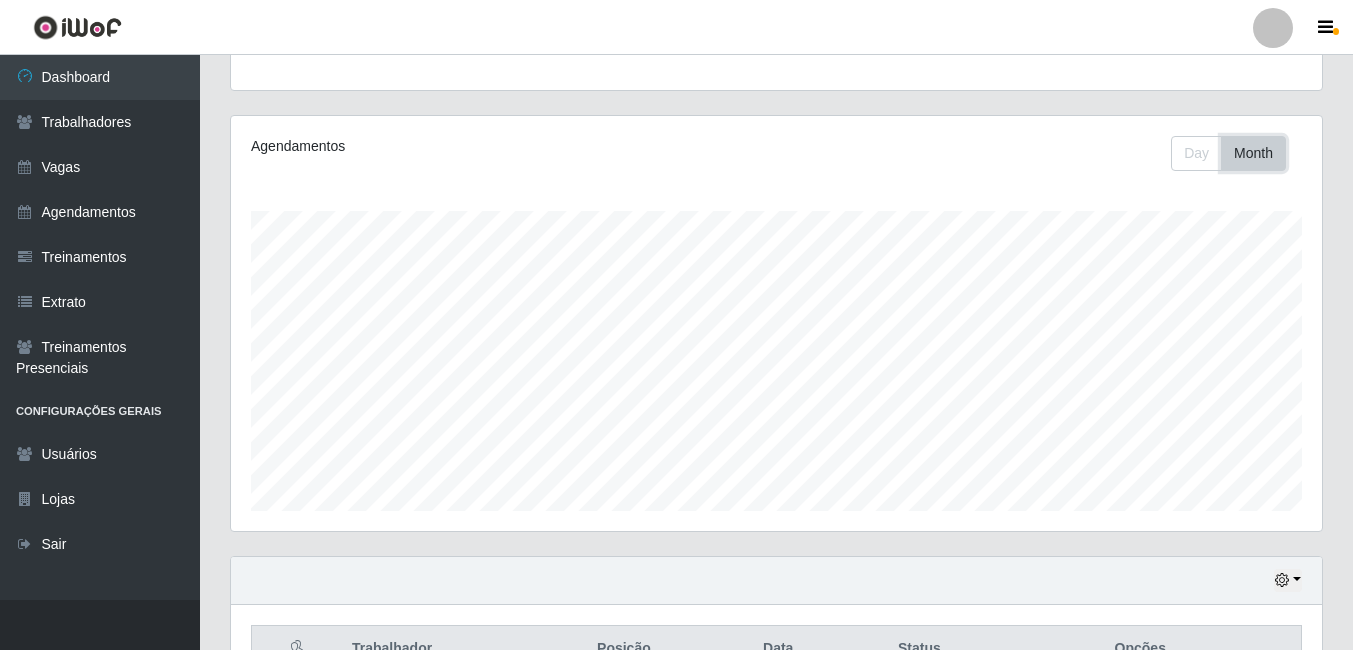 scroll, scrollTop: 197, scrollLeft: 0, axis: vertical 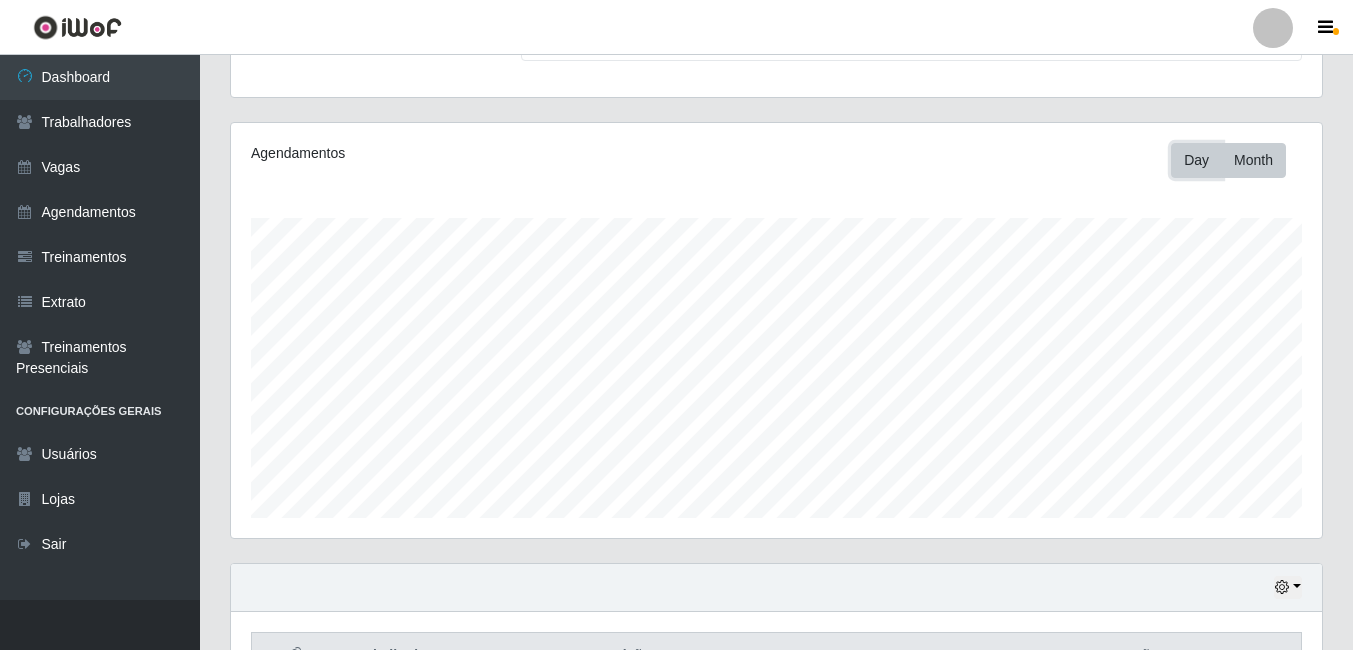 click on "Day" at bounding box center (1196, 160) 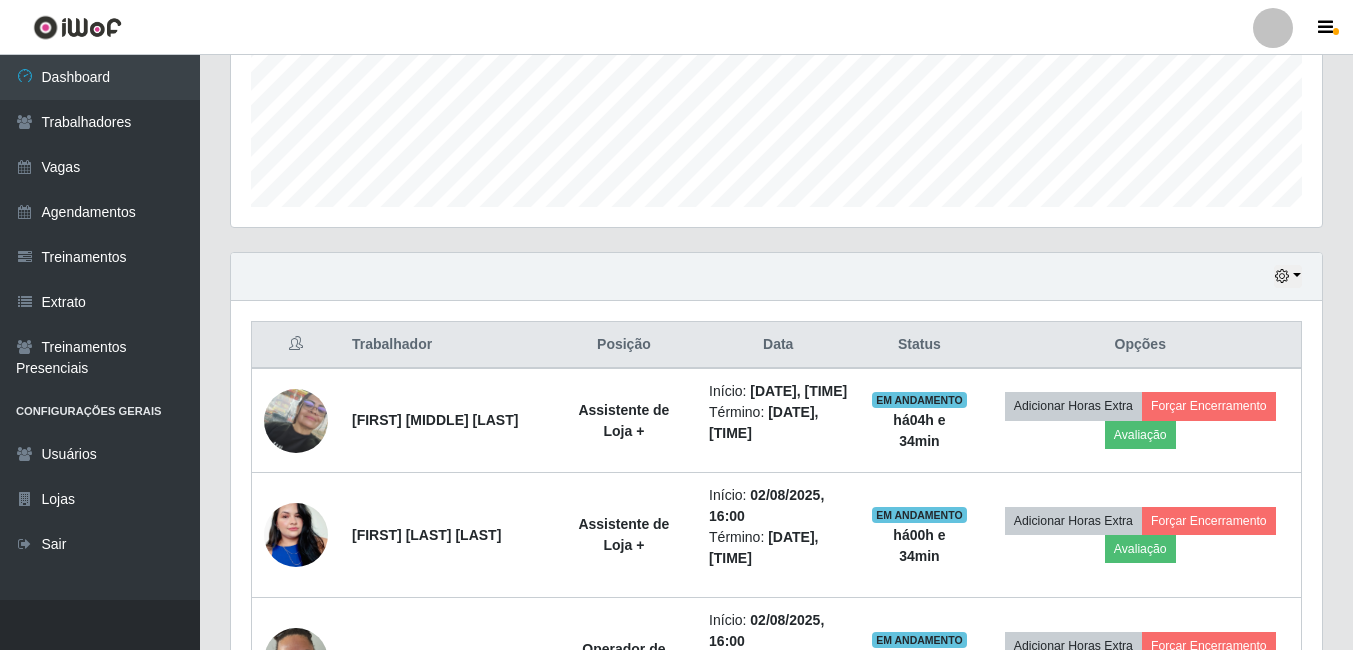 scroll, scrollTop: 600, scrollLeft: 0, axis: vertical 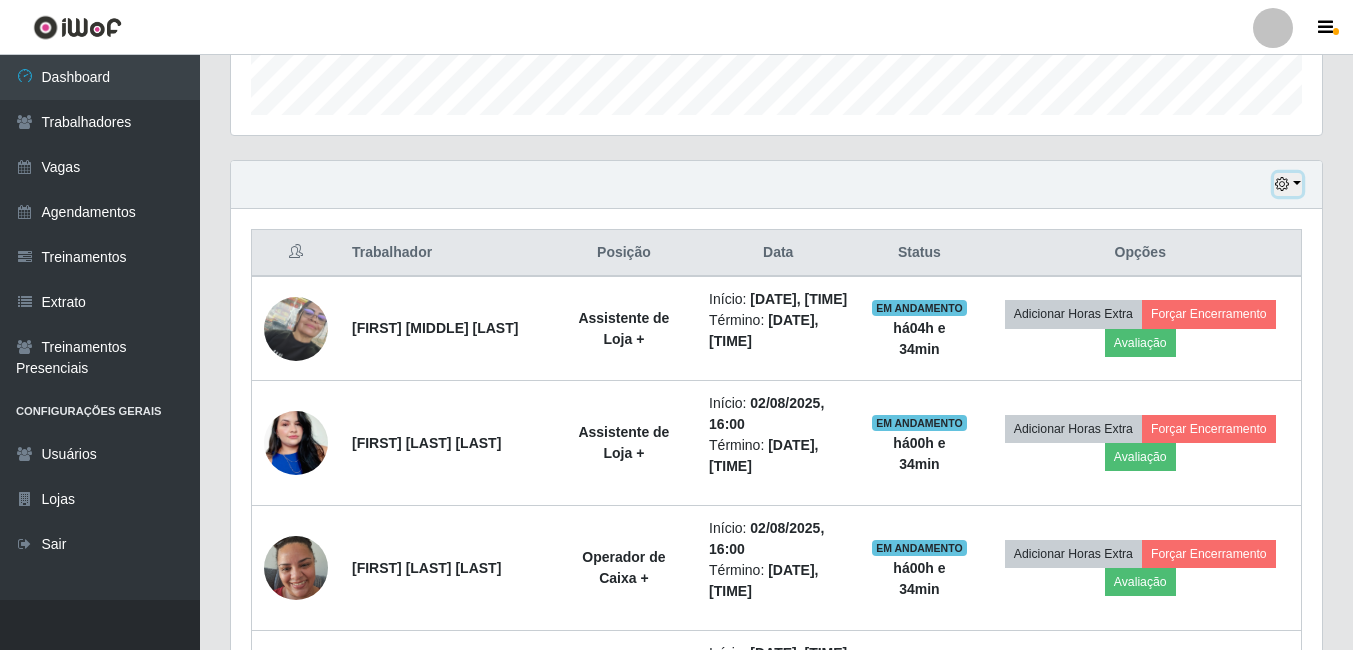 click at bounding box center (1282, 184) 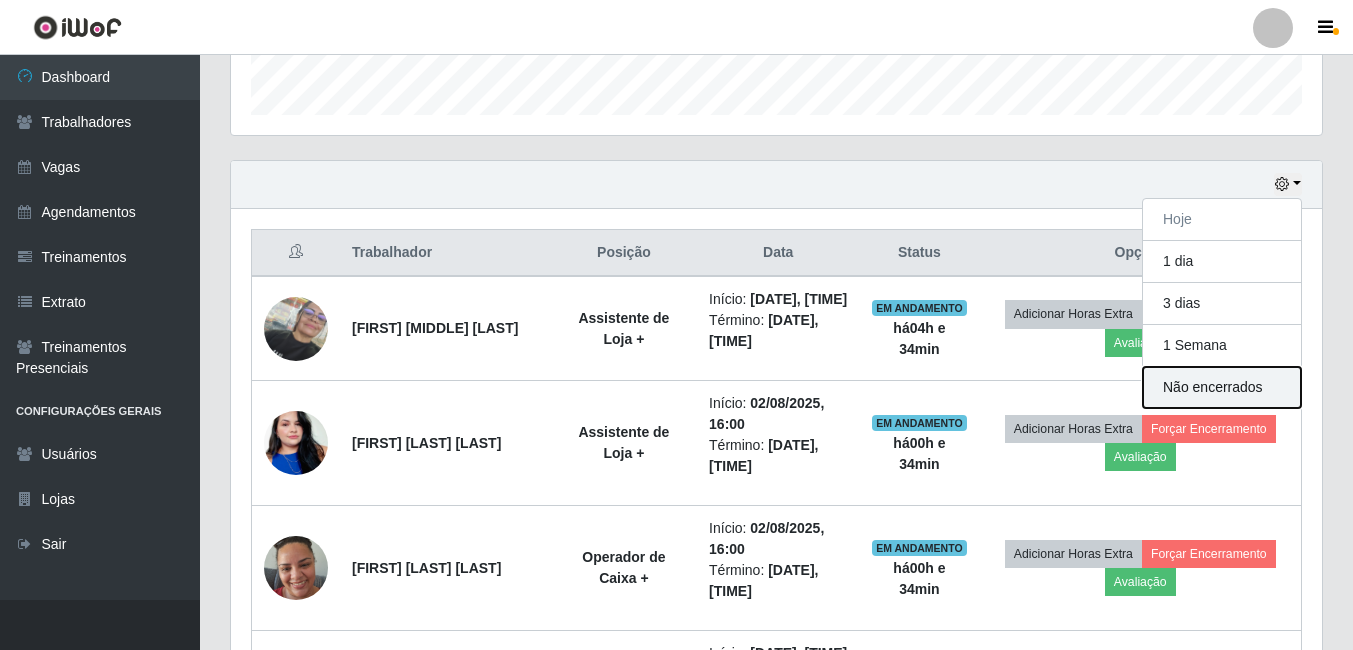 click on "Não encerrados" at bounding box center [1222, 387] 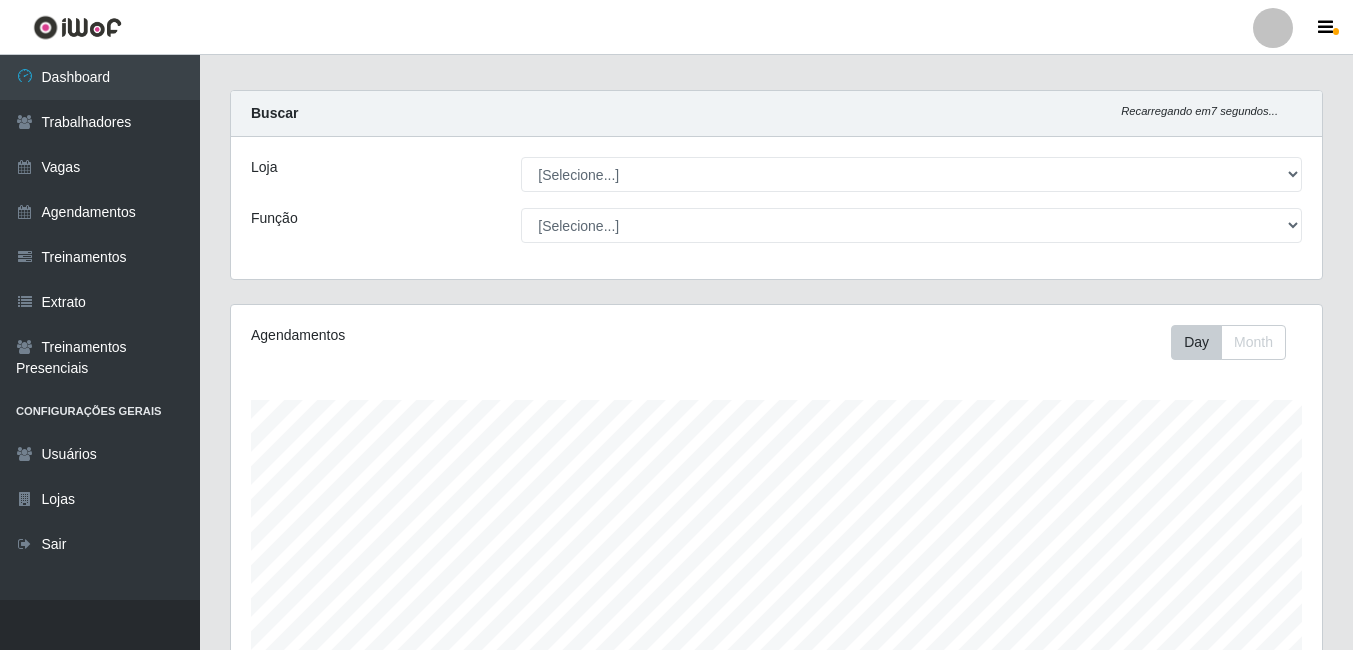 scroll, scrollTop: 322, scrollLeft: 0, axis: vertical 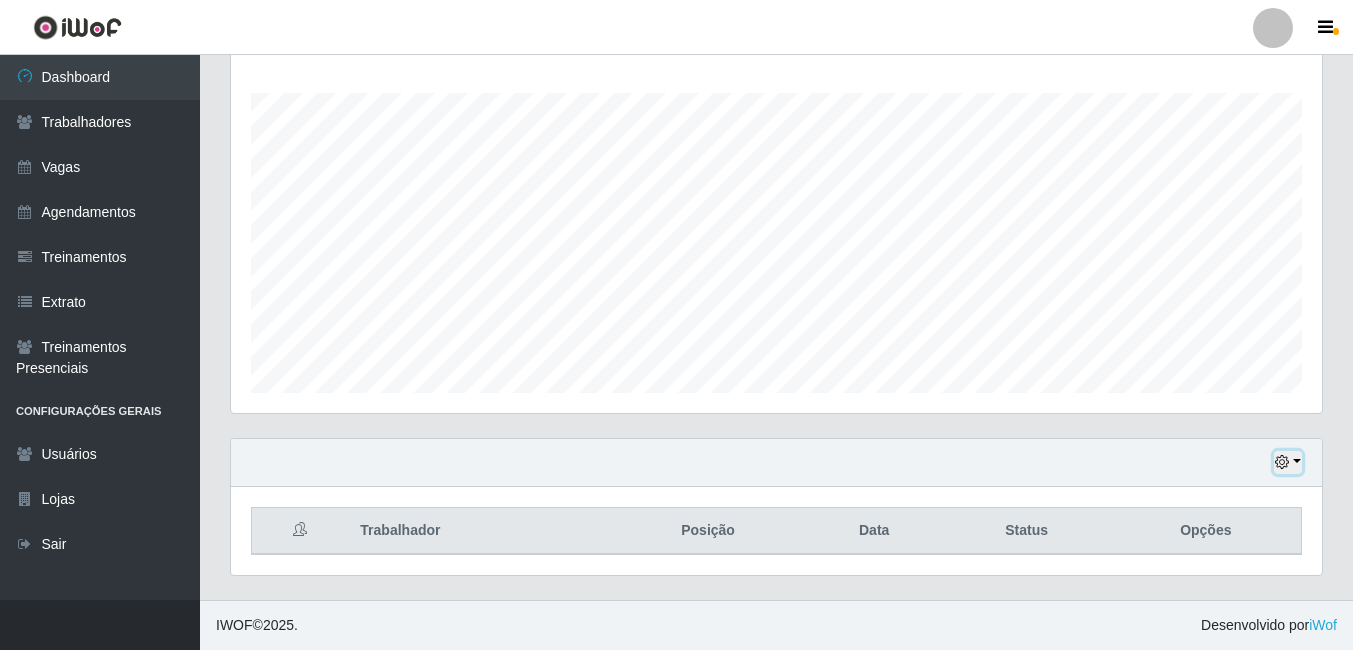 click on "Hoje 1 dia 3 dias 1 Semana Não encerrados" at bounding box center (776, 463) 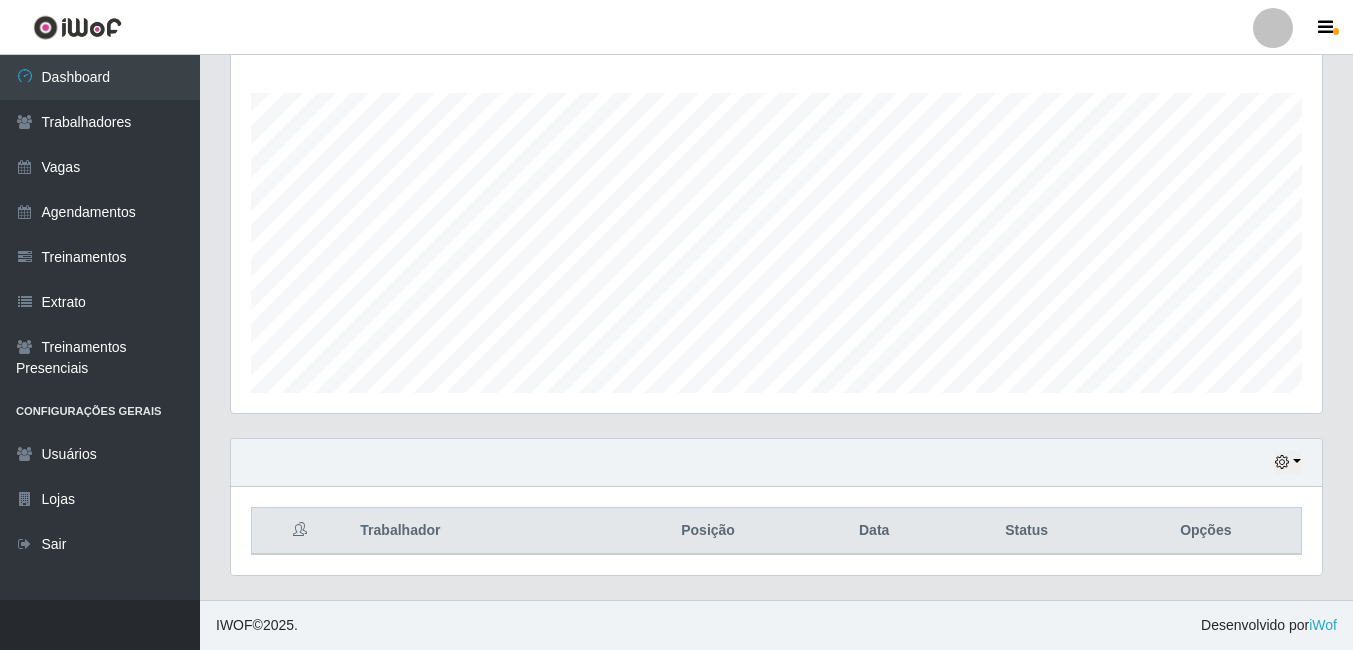 click on "Hoje 1 dia 3 dias 1 Semana Não encerrados" at bounding box center (776, 463) 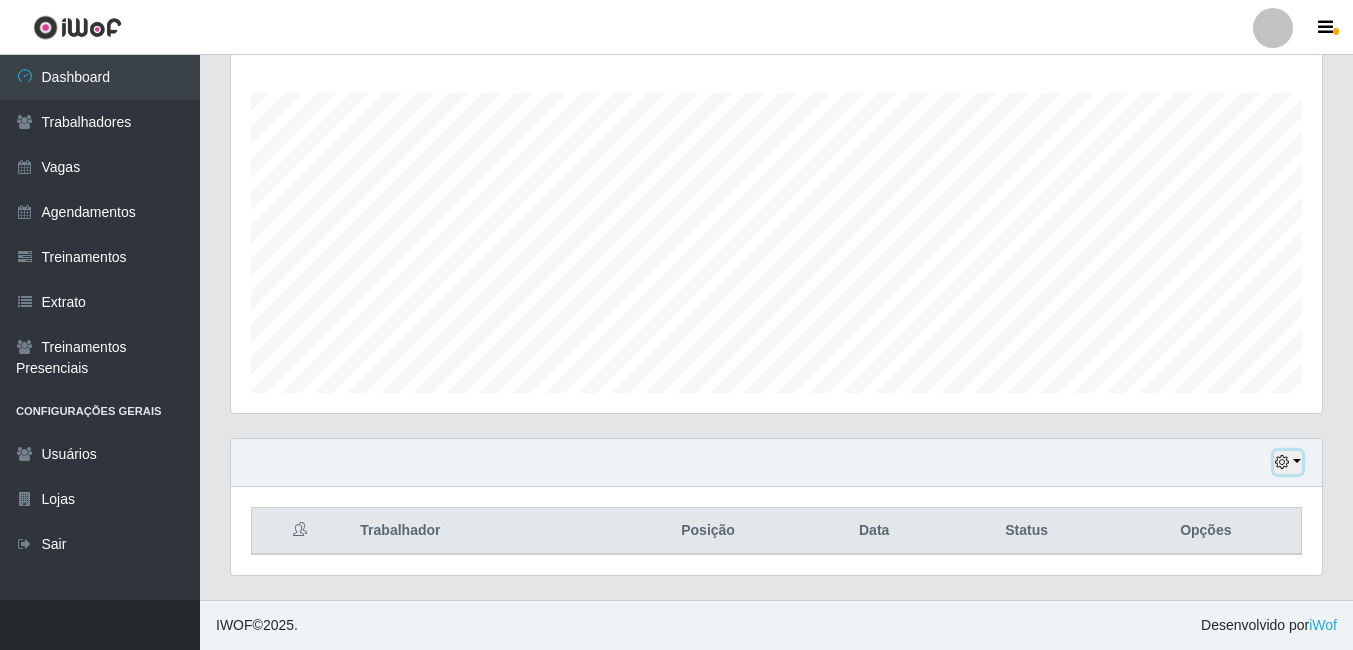 click at bounding box center [1282, 462] 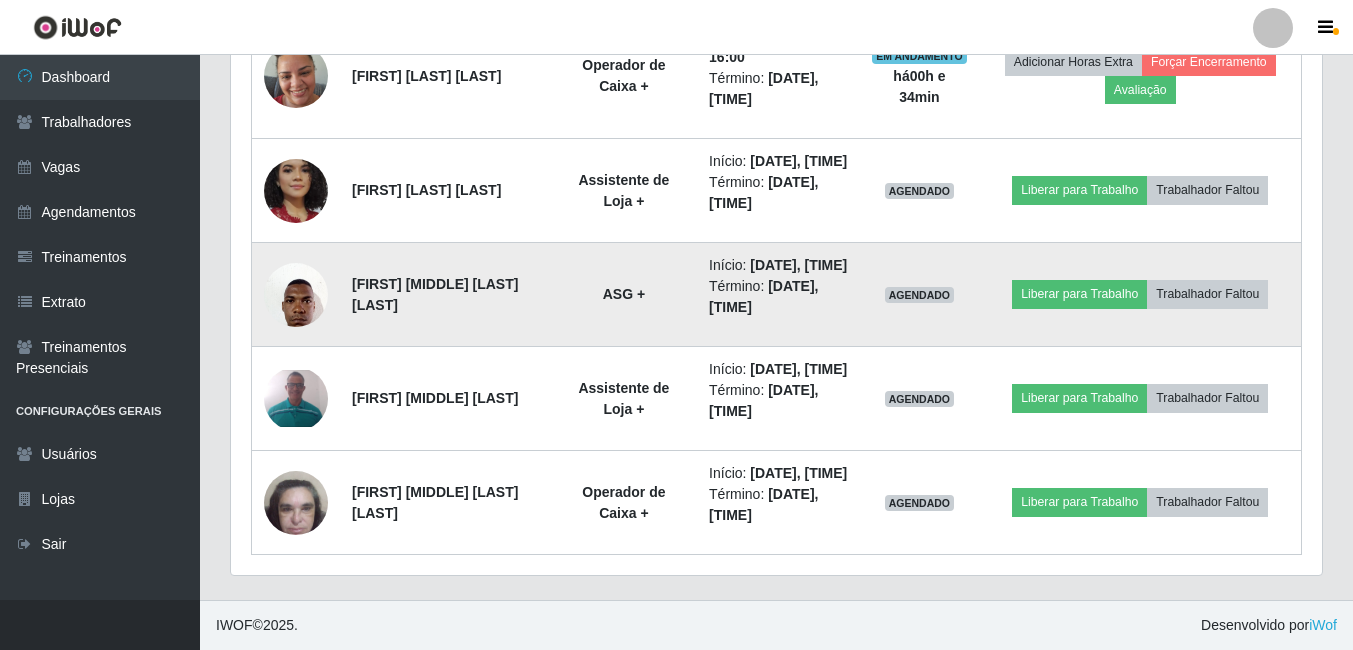 scroll, scrollTop: 1122, scrollLeft: 0, axis: vertical 